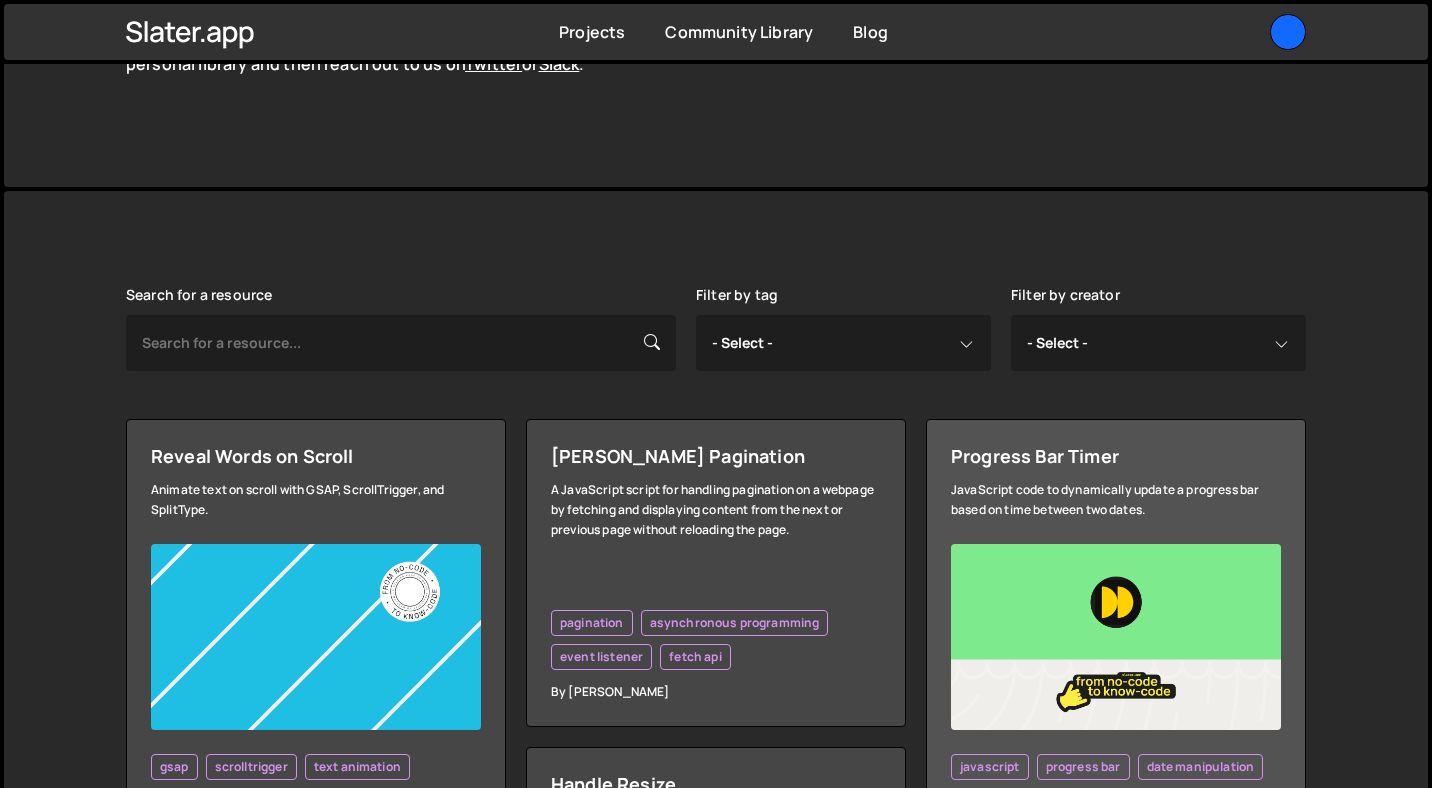 scroll, scrollTop: 309, scrollLeft: 0, axis: vertical 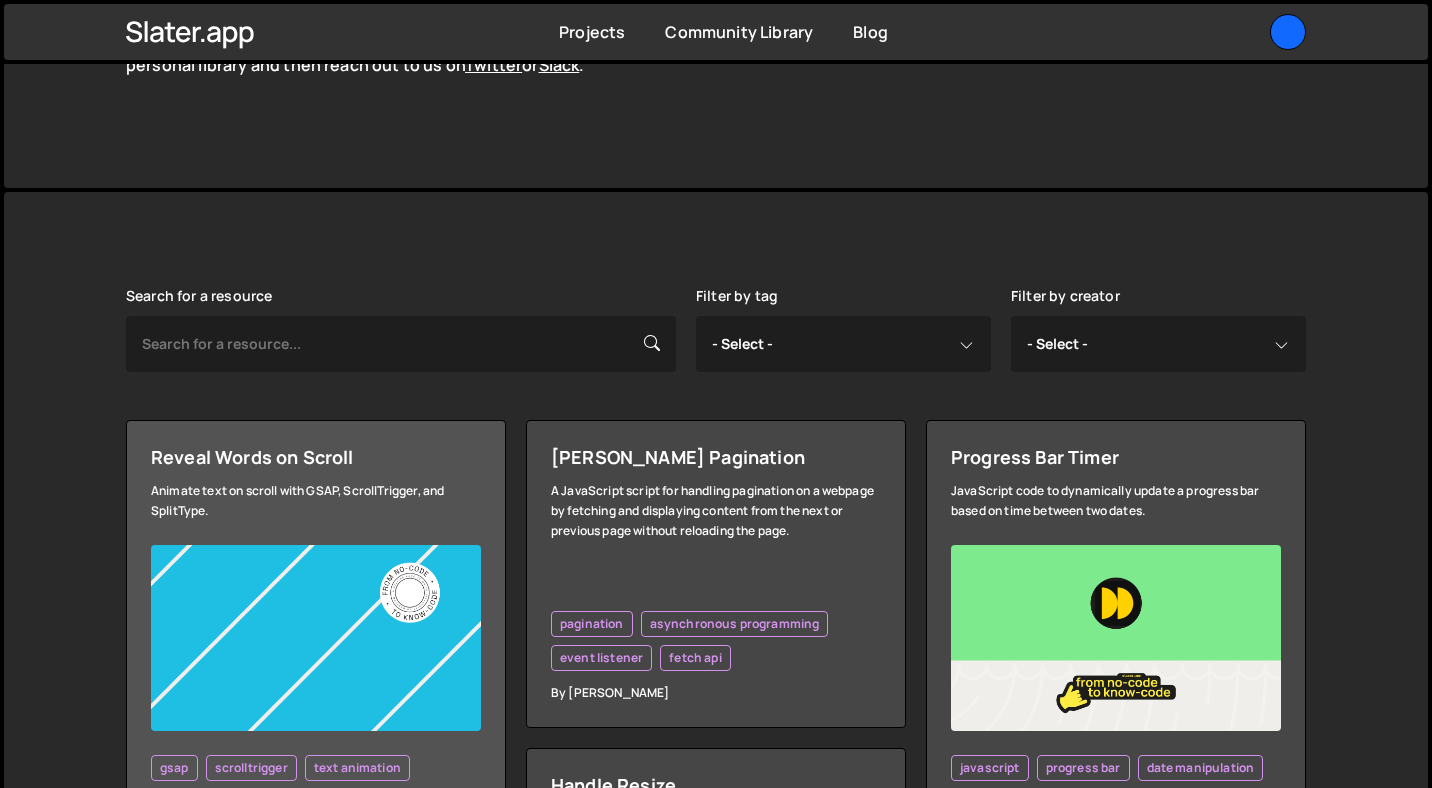 click at bounding box center (316, 638) 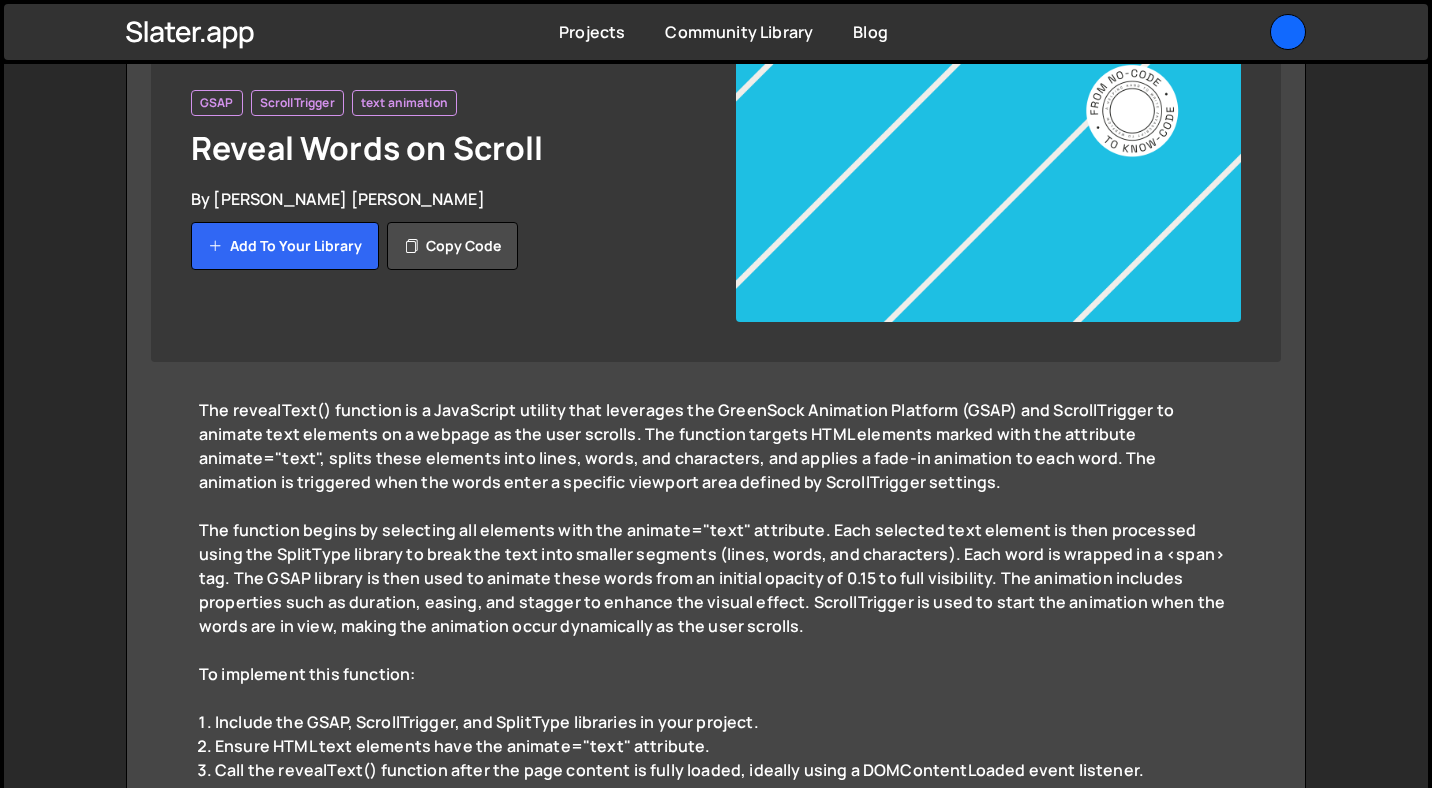 scroll, scrollTop: 229, scrollLeft: 0, axis: vertical 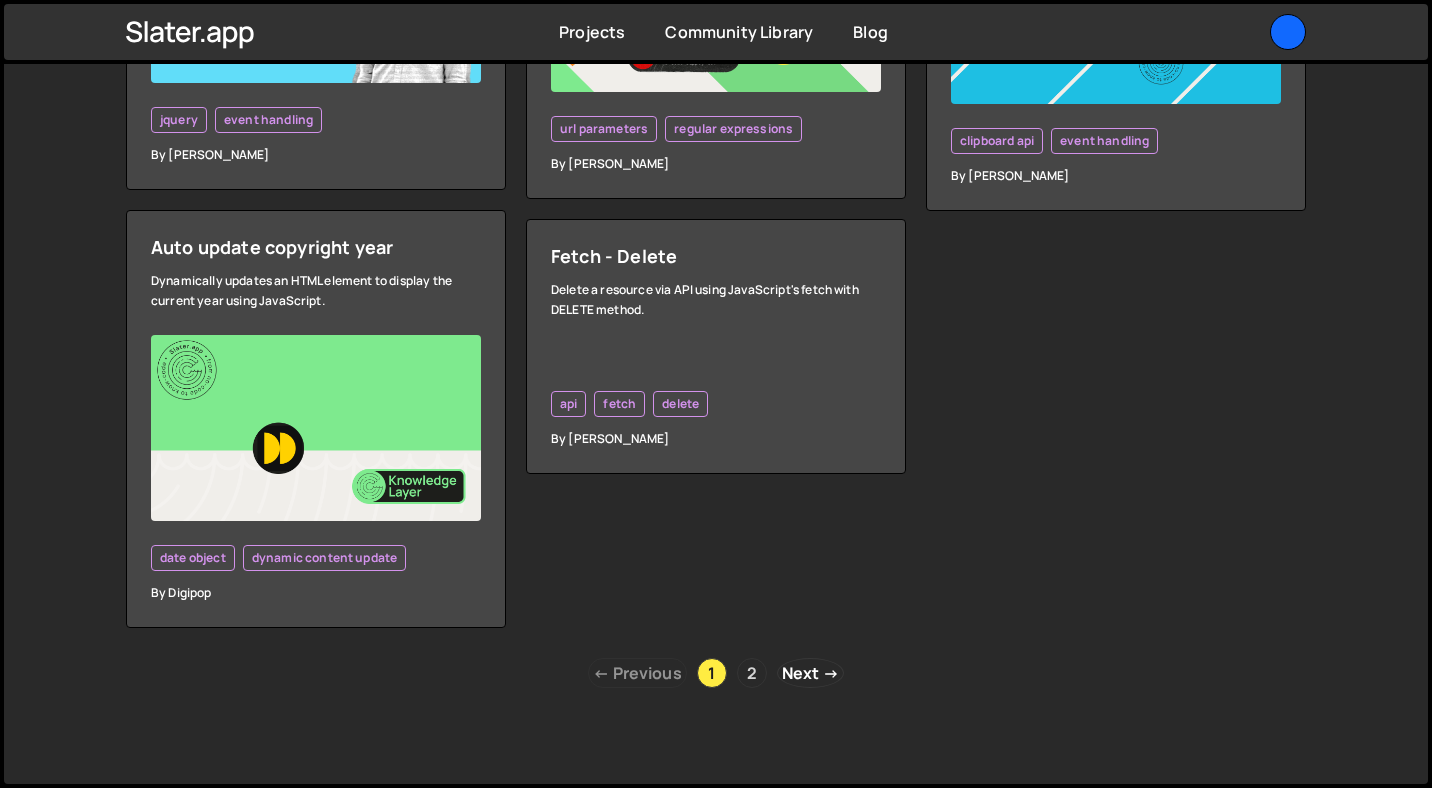 click on "2" at bounding box center (752, 673) 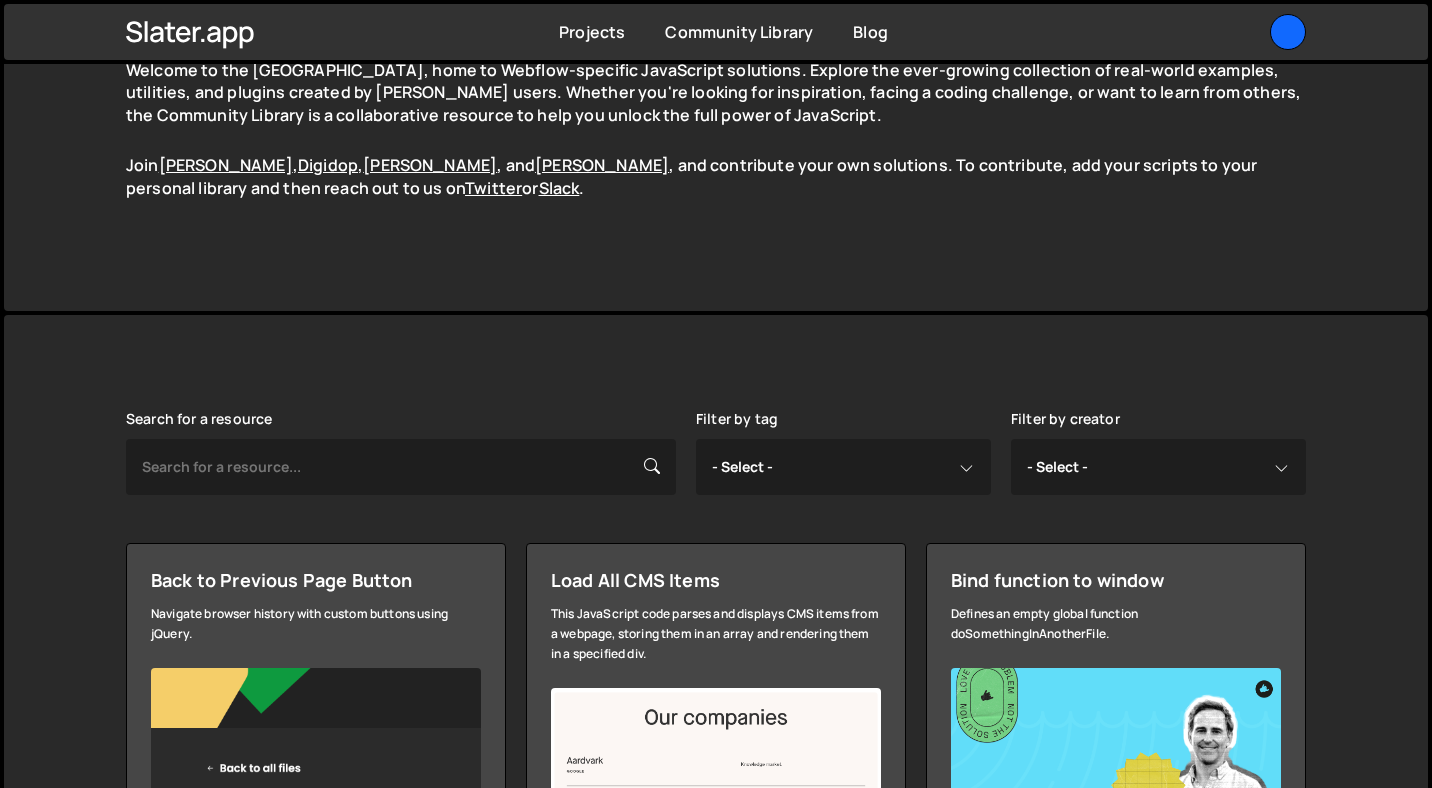 scroll, scrollTop: 151, scrollLeft: 0, axis: vertical 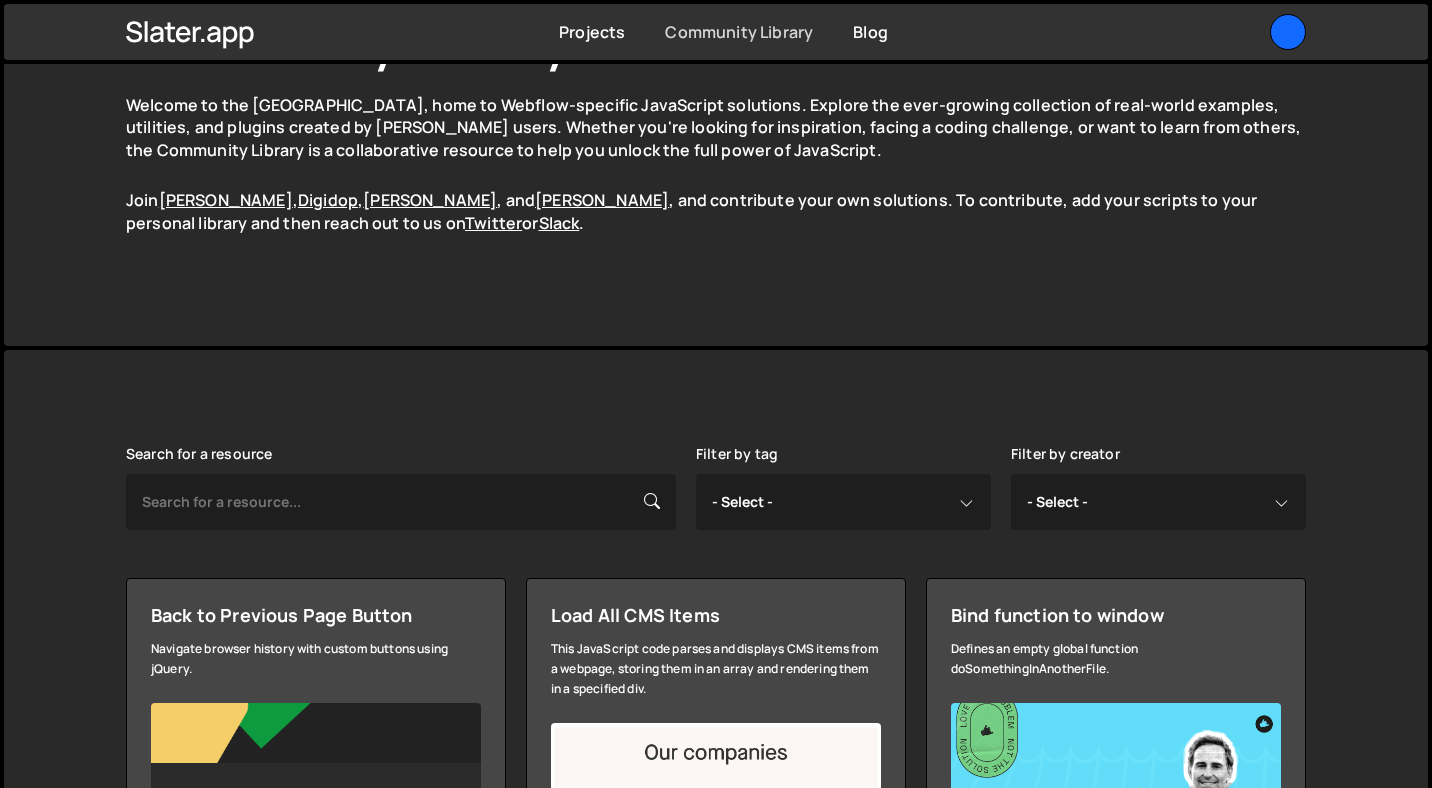 click on "Community Library" at bounding box center (739, 32) 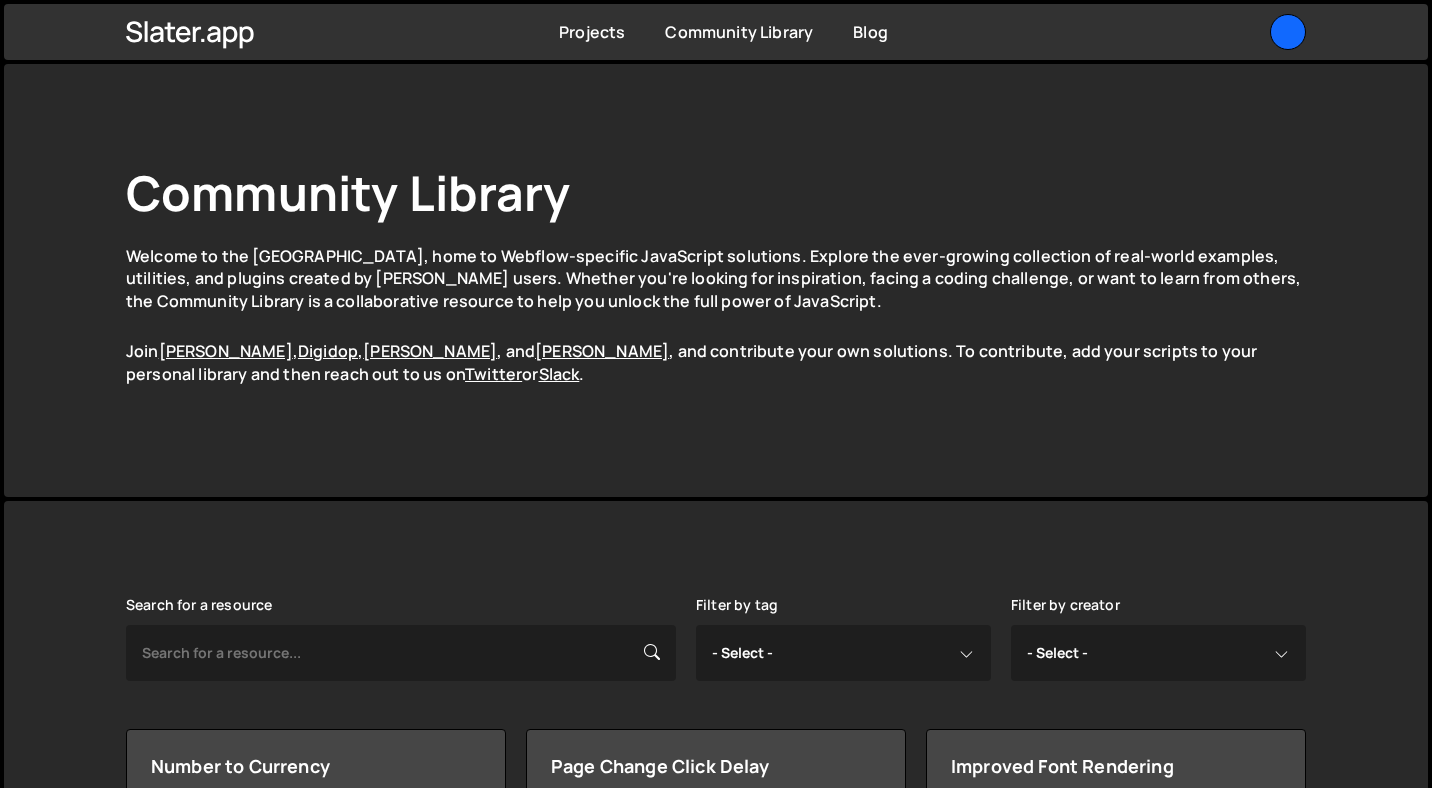 scroll, scrollTop: 0, scrollLeft: 0, axis: both 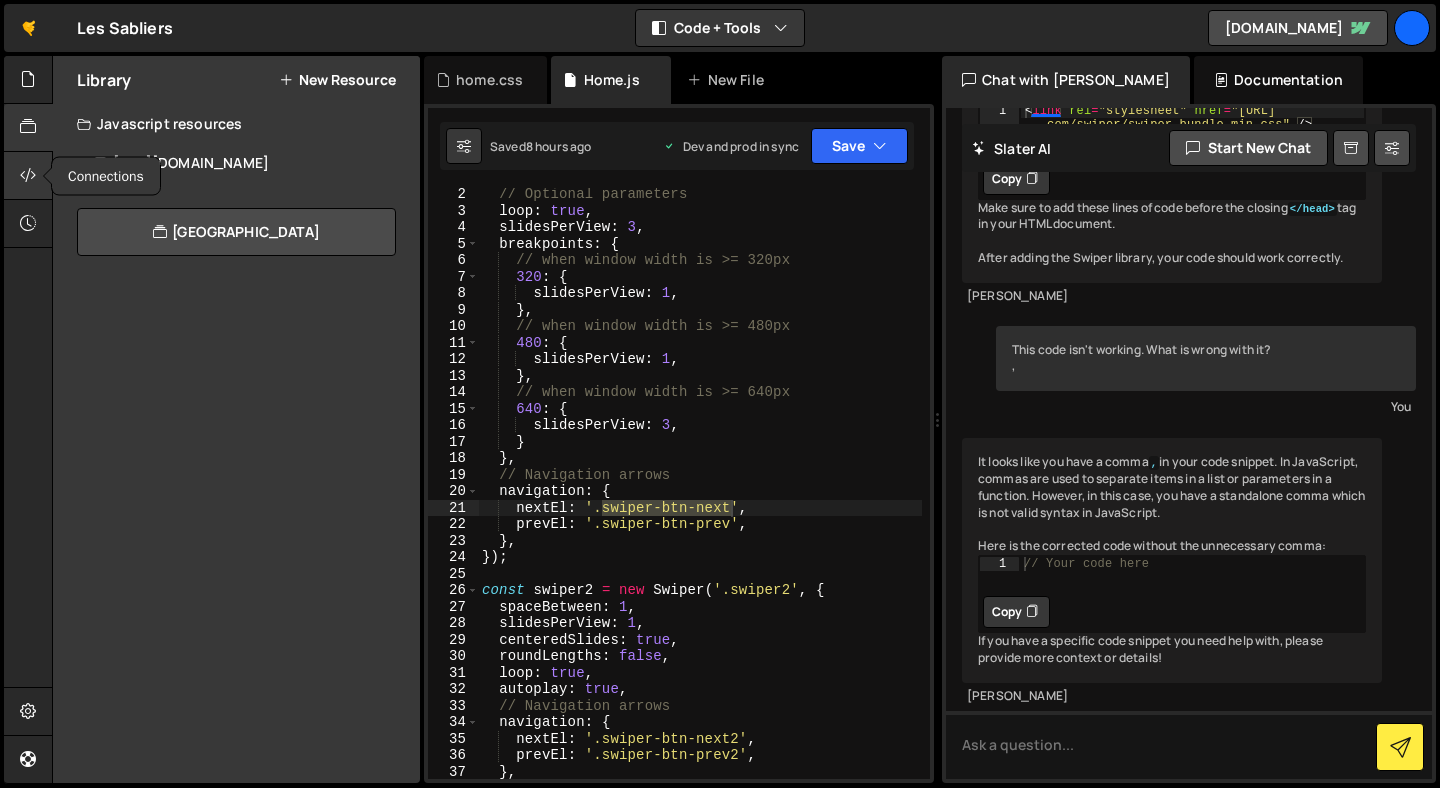 click at bounding box center [28, 175] 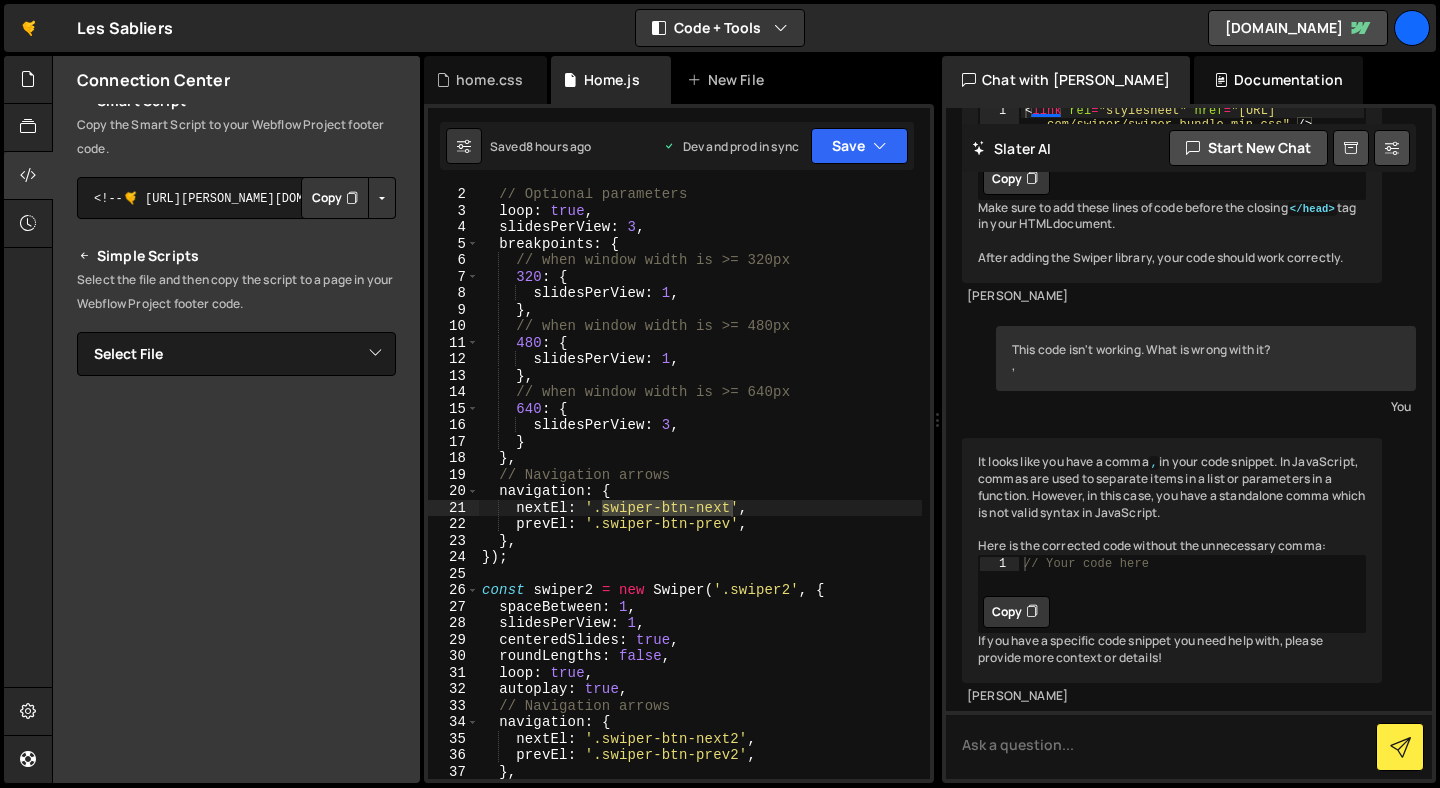 scroll, scrollTop: 273, scrollLeft: 0, axis: vertical 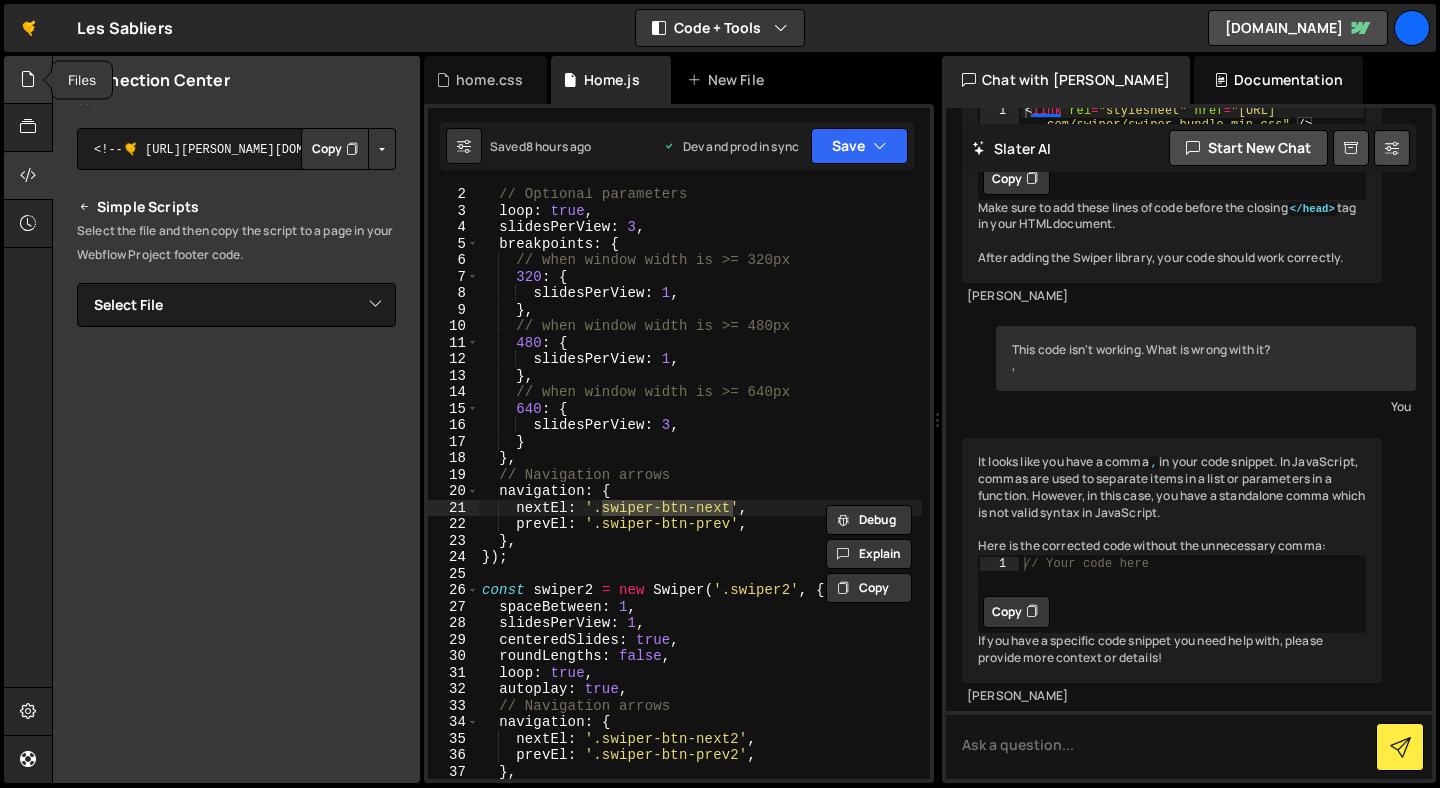 click at bounding box center (28, 79) 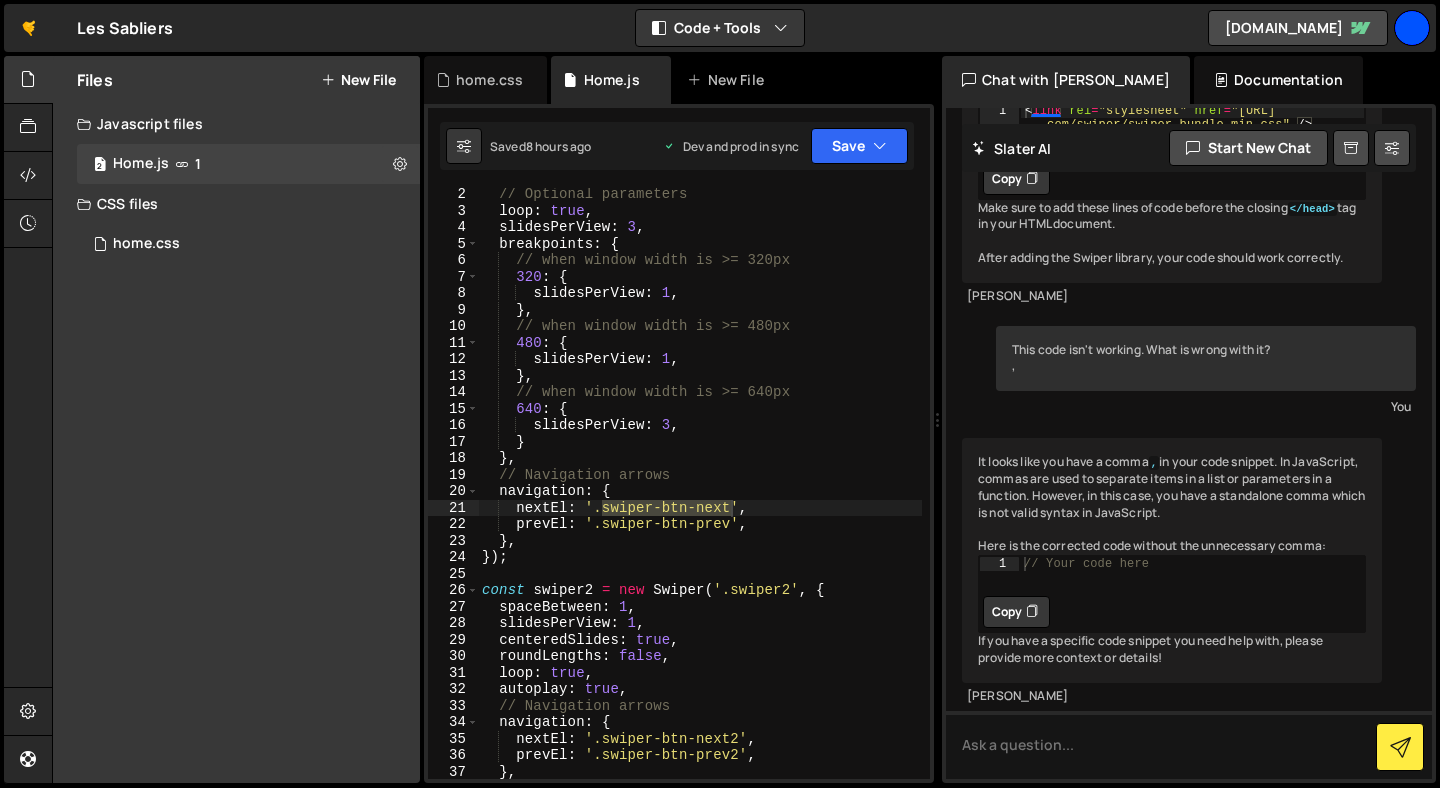 click at bounding box center (1412, 28) 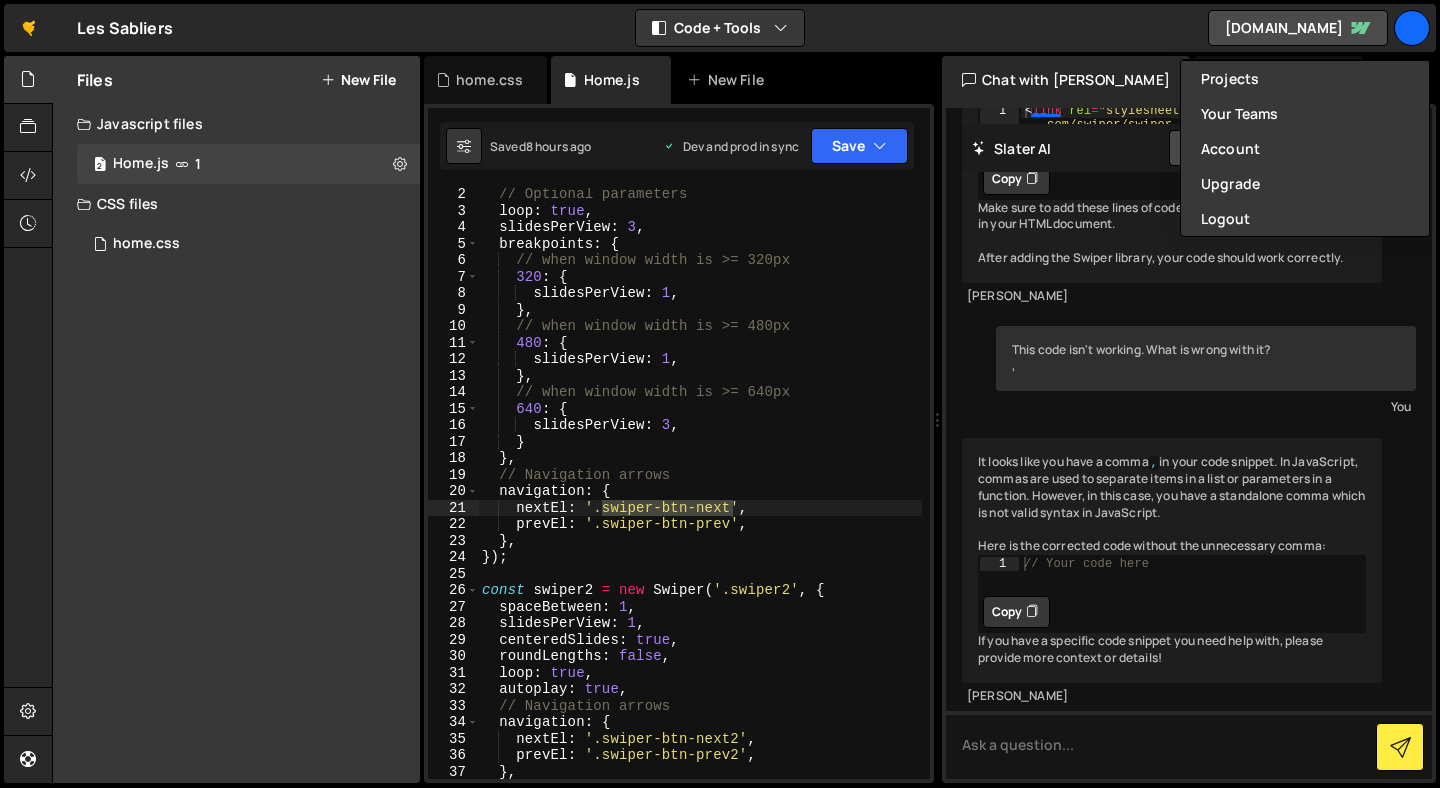 click on "Chat with [PERSON_NAME]" at bounding box center (1066, 80) 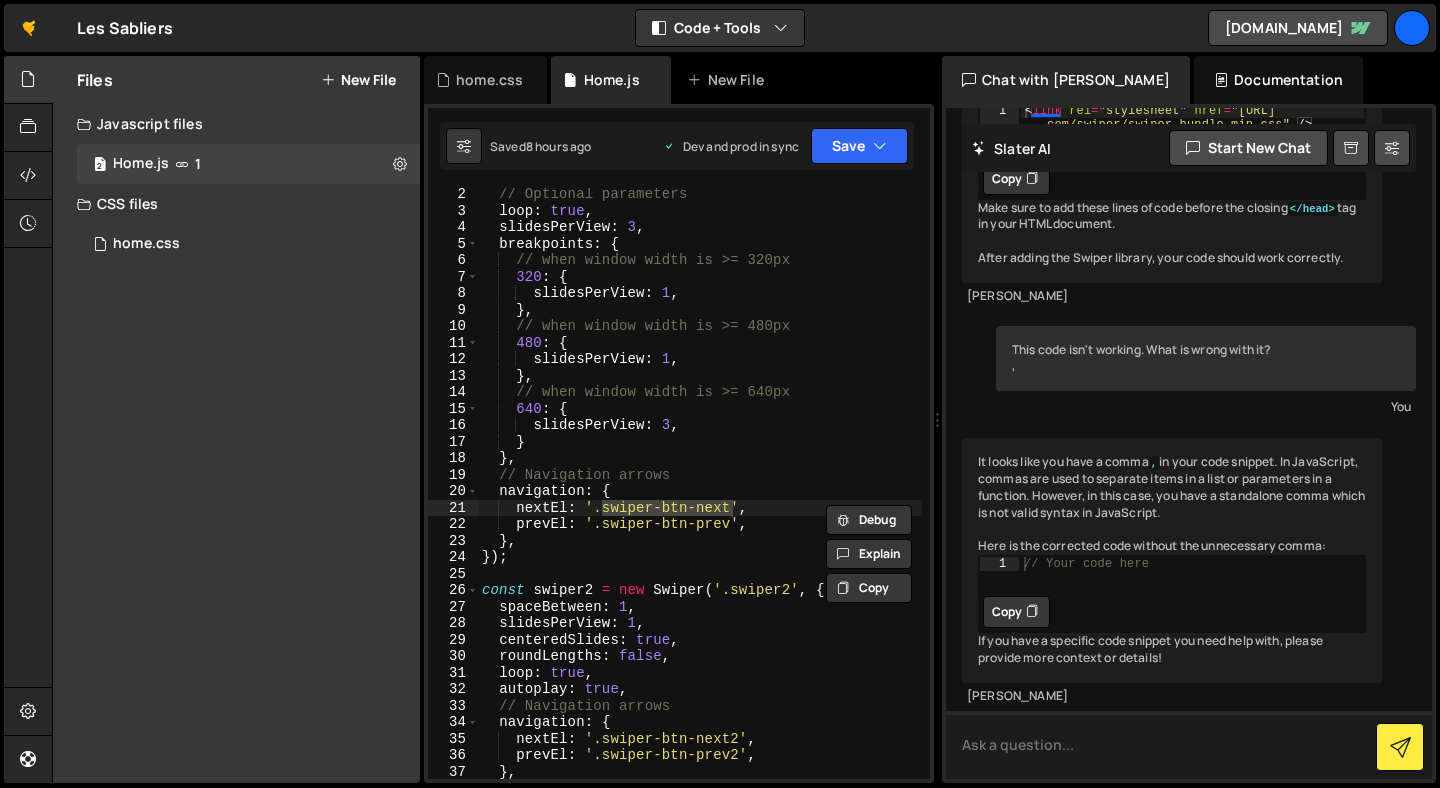 click at bounding box center [1189, 745] 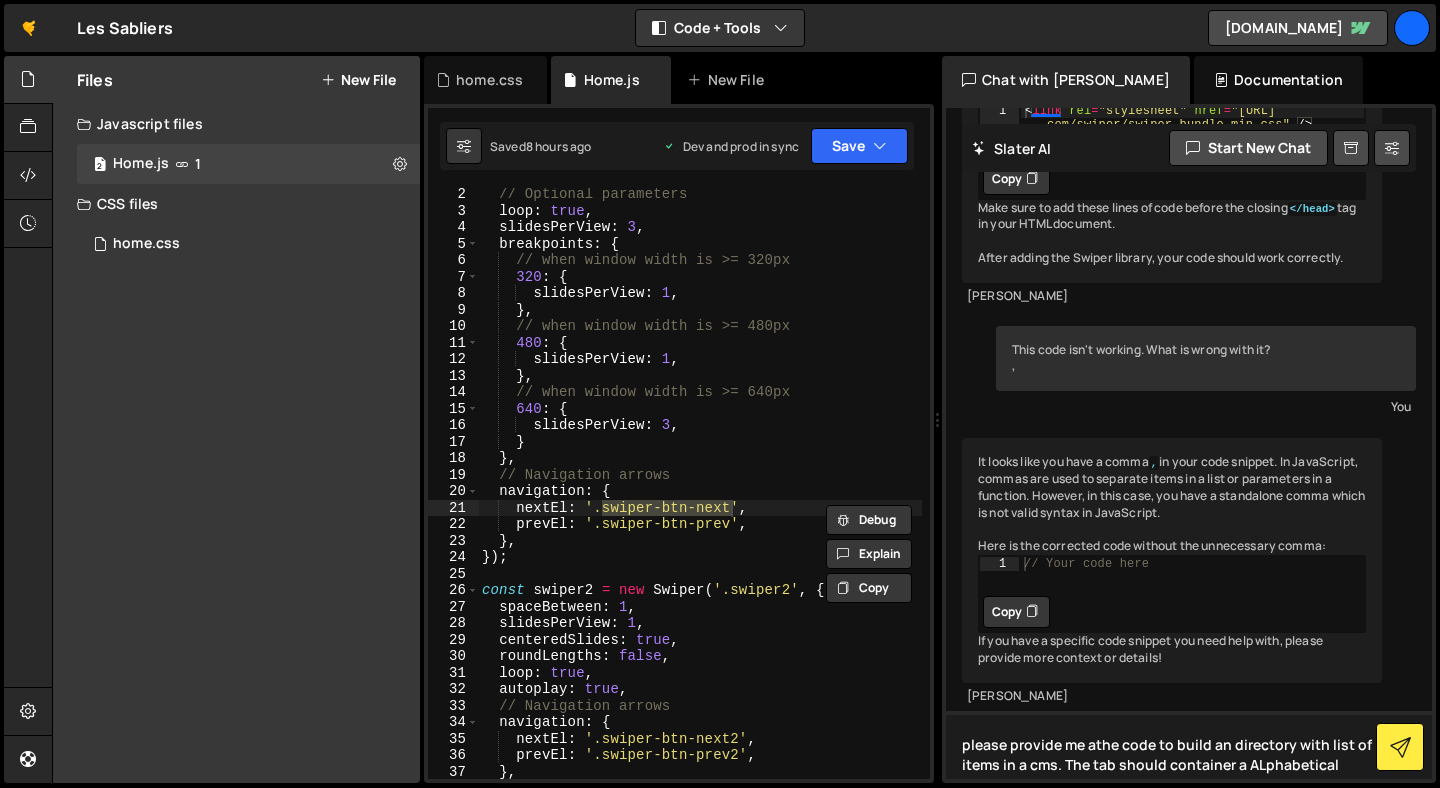 click on "please provide me athe code to build an directory with list of items in a cms. The tab should container a ALphabetical" at bounding box center (1189, 745) 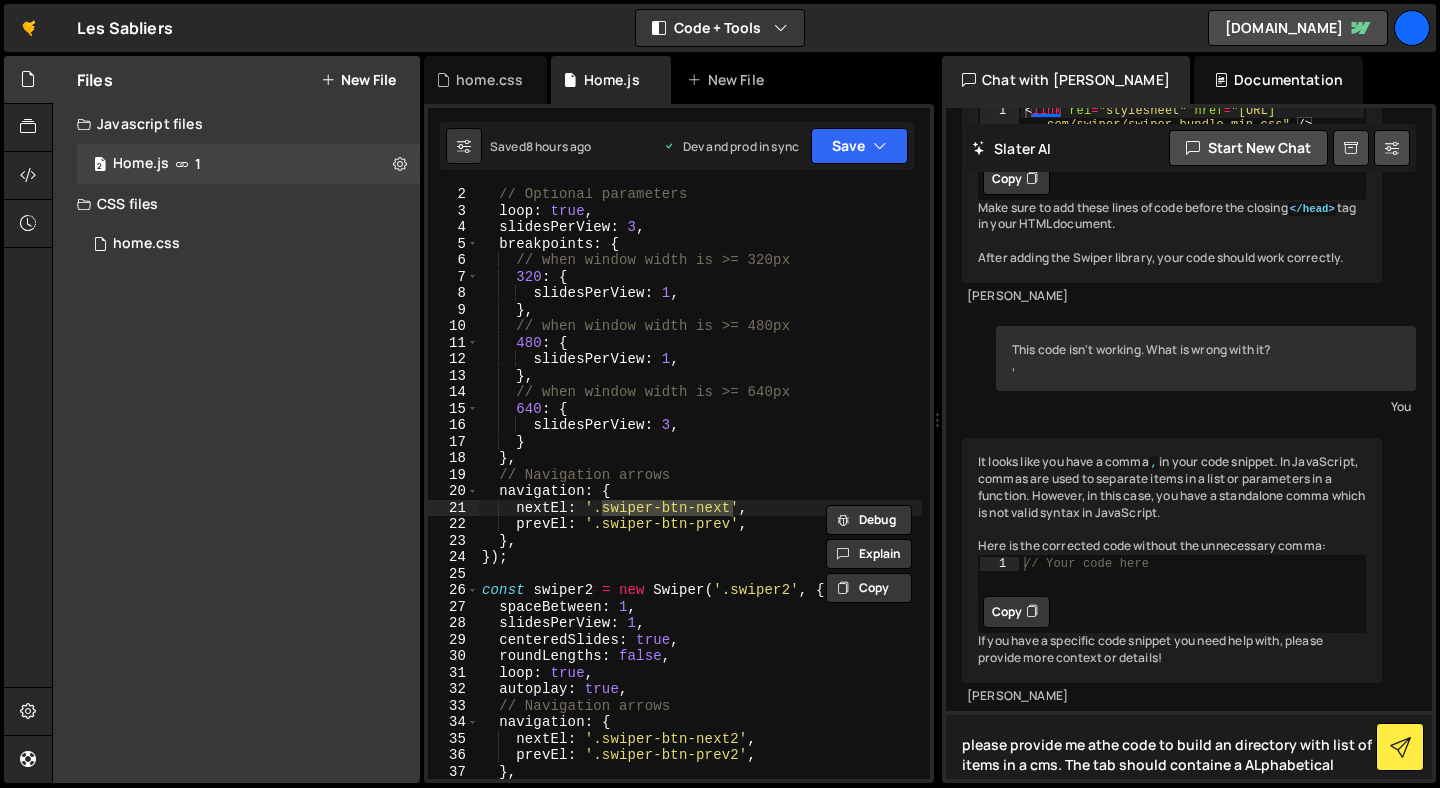 click on "please provide me athe code to build an directory with list of items in a cms. The tab should containe a ALphabetical" at bounding box center (1189, 745) 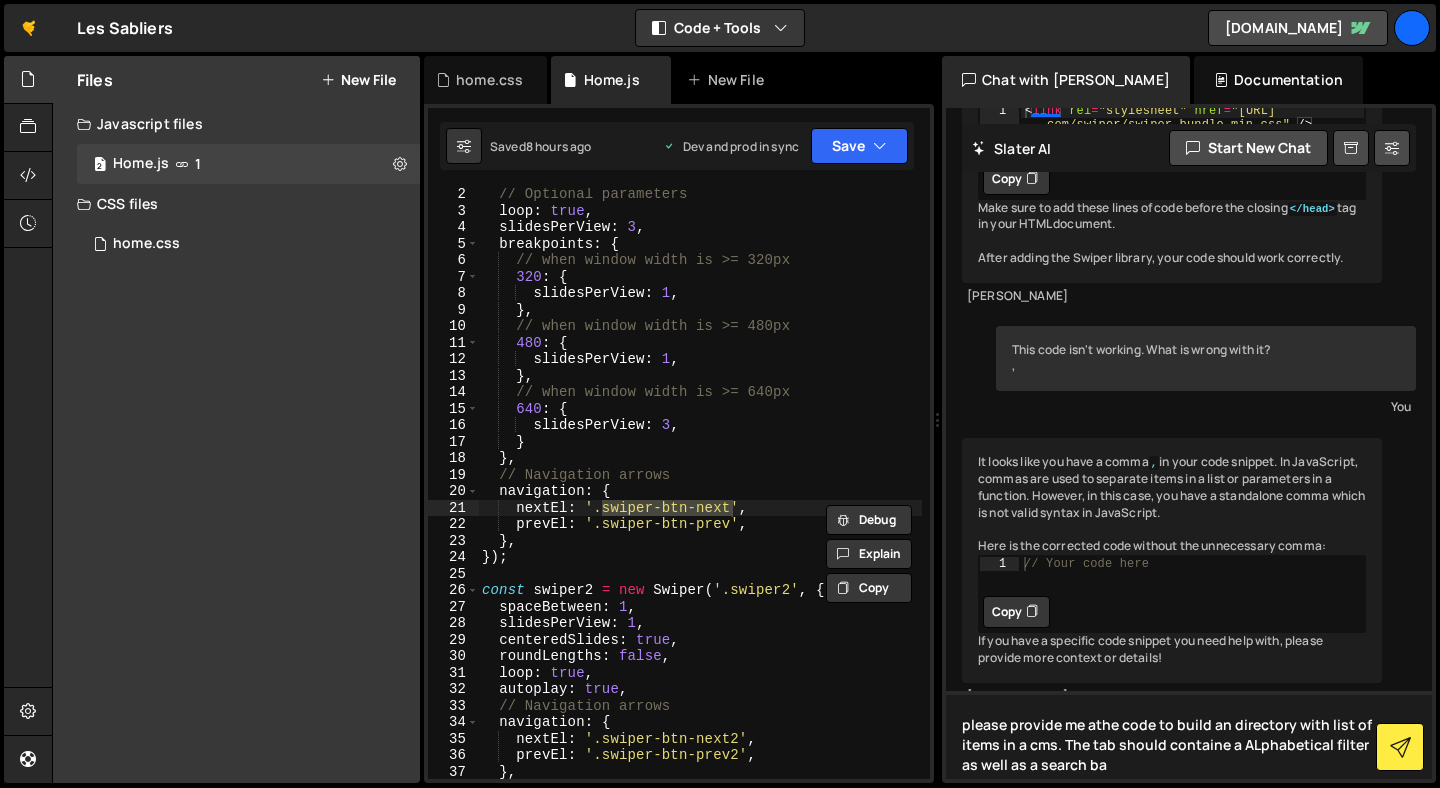 type on "please provide me athe code to build an directory with list of items in a cms. The tab should containe a ALphabetical filter as well as a search bar" 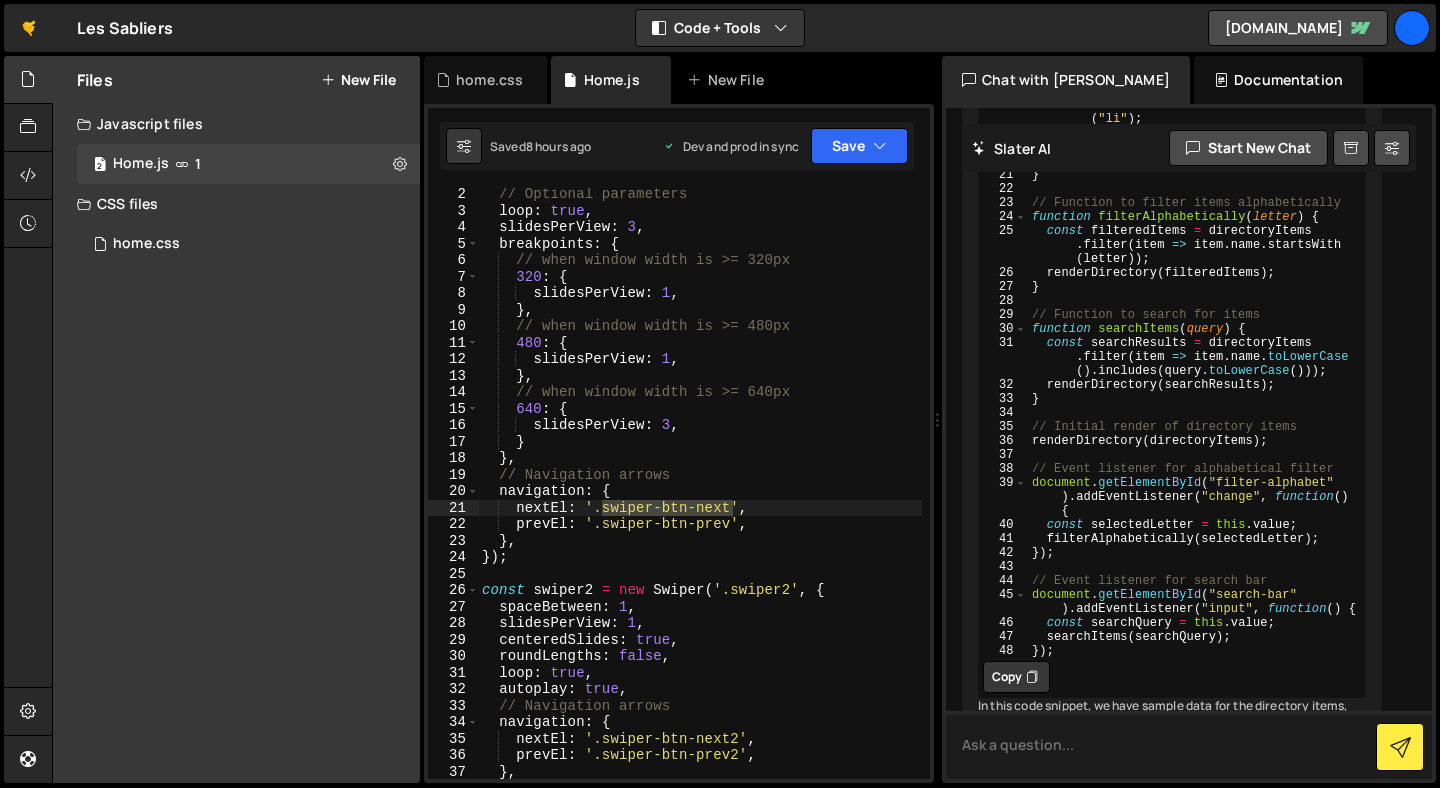 scroll, scrollTop: 1676, scrollLeft: 0, axis: vertical 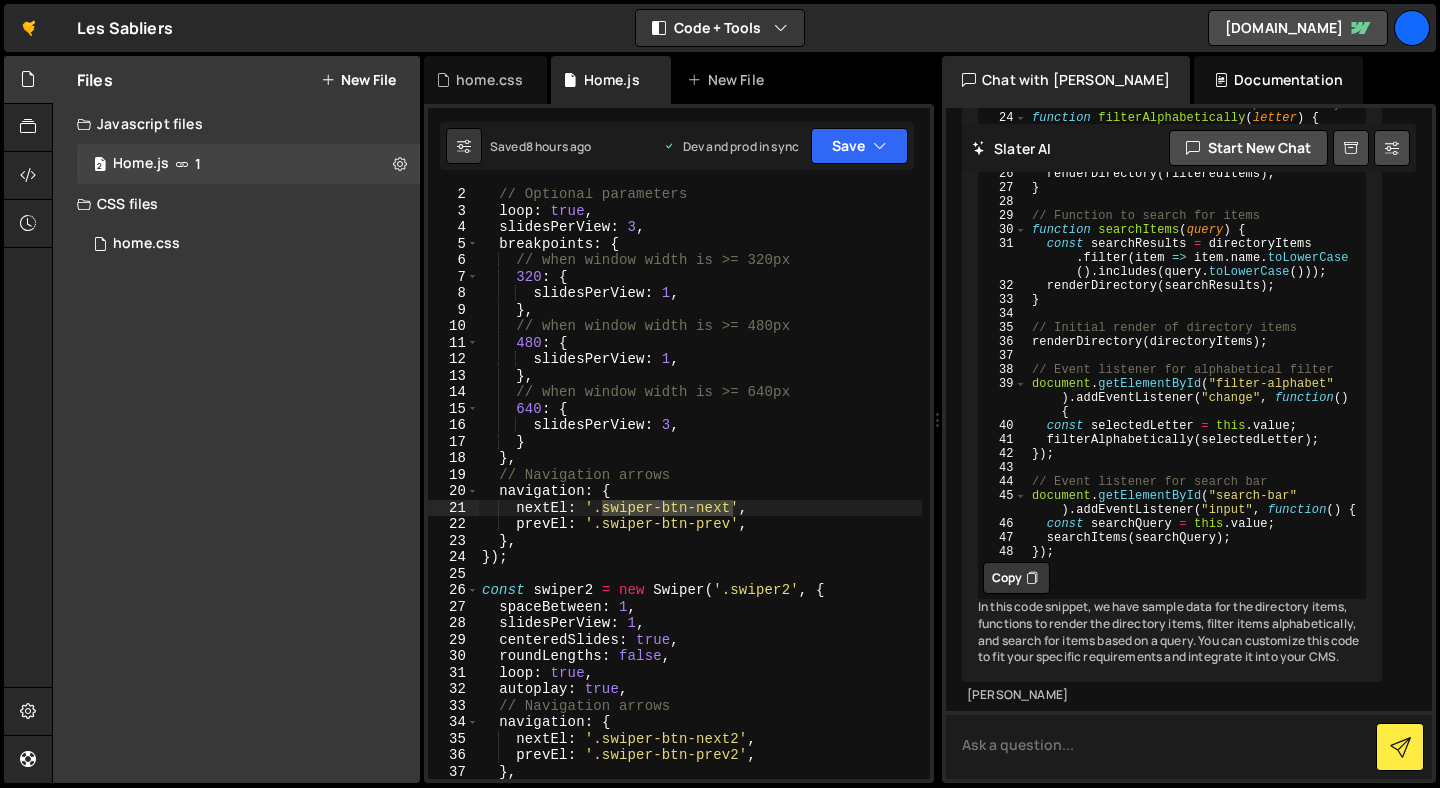 click at bounding box center (1189, 745) 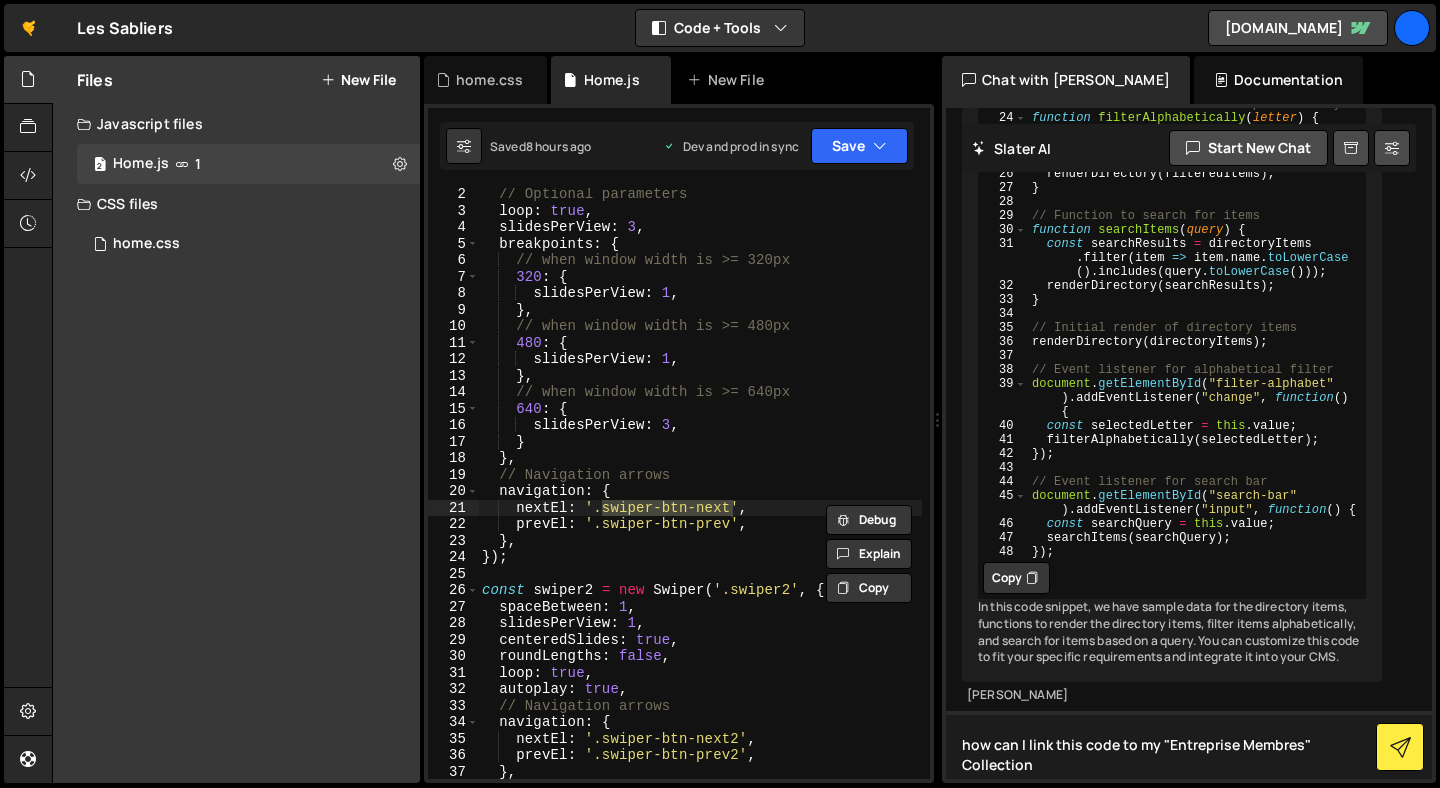 click on "how can I link this code to my "Entreprise Membres" Collection" at bounding box center (1189, 745) 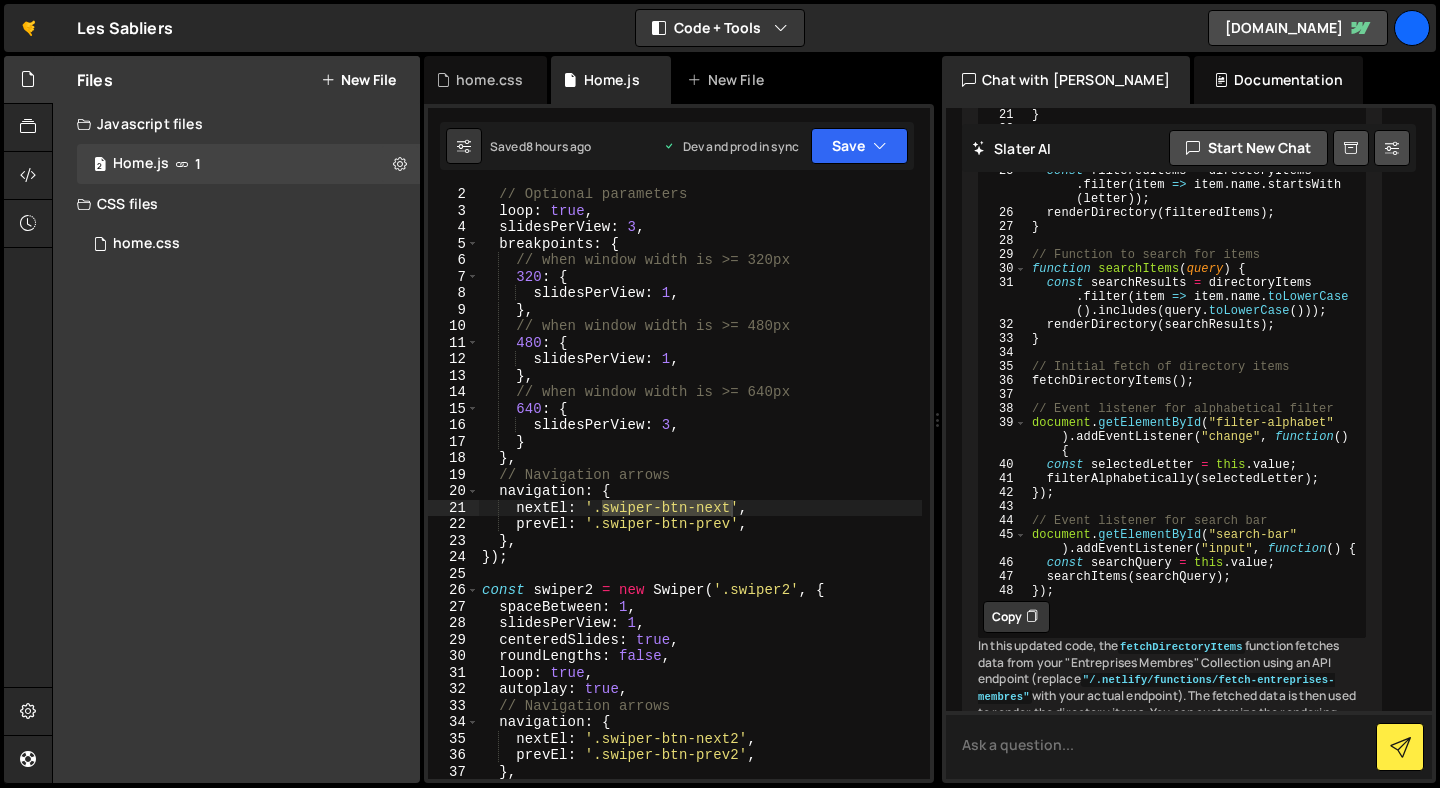 scroll, scrollTop: 2851, scrollLeft: 0, axis: vertical 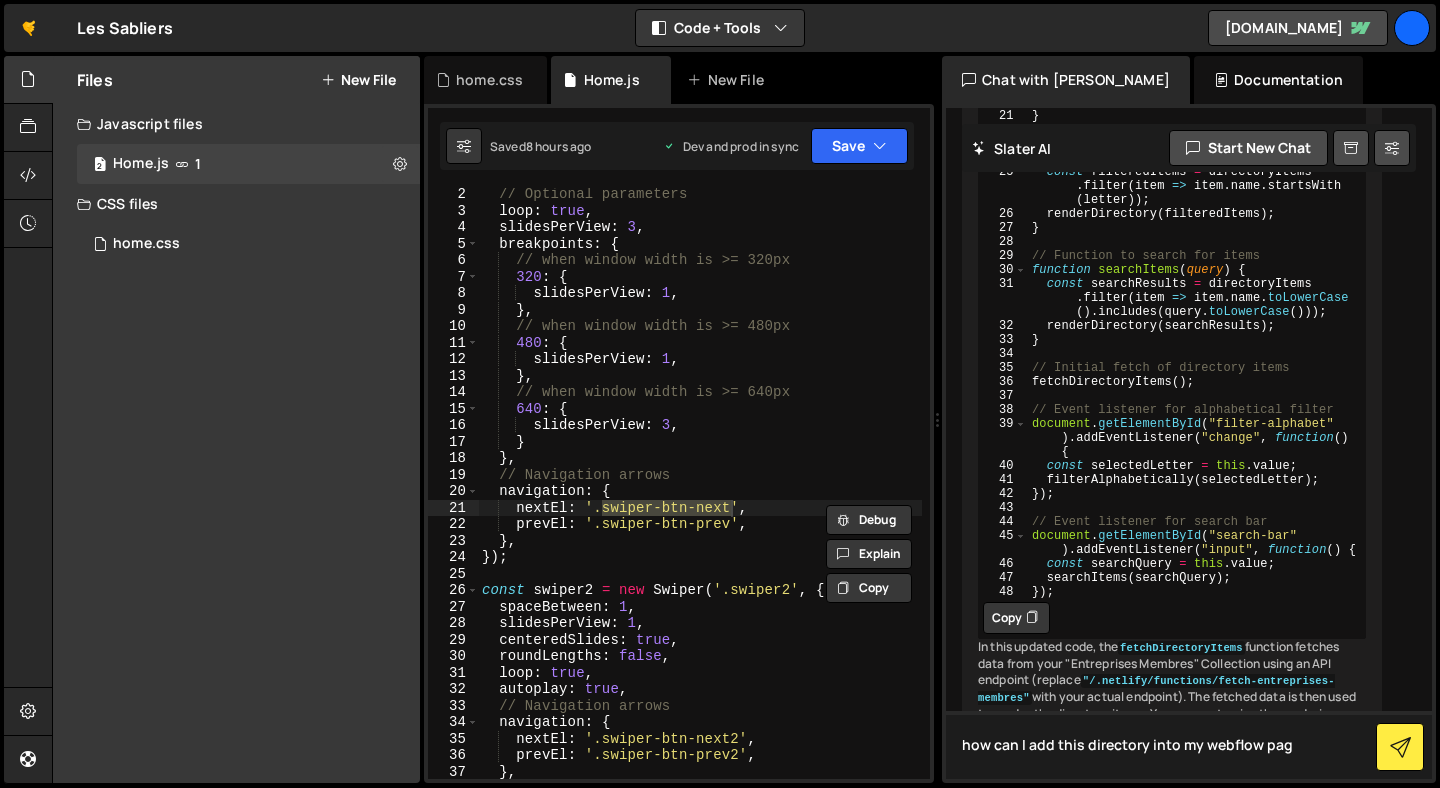 type on "how can I add this directory into my webflow page" 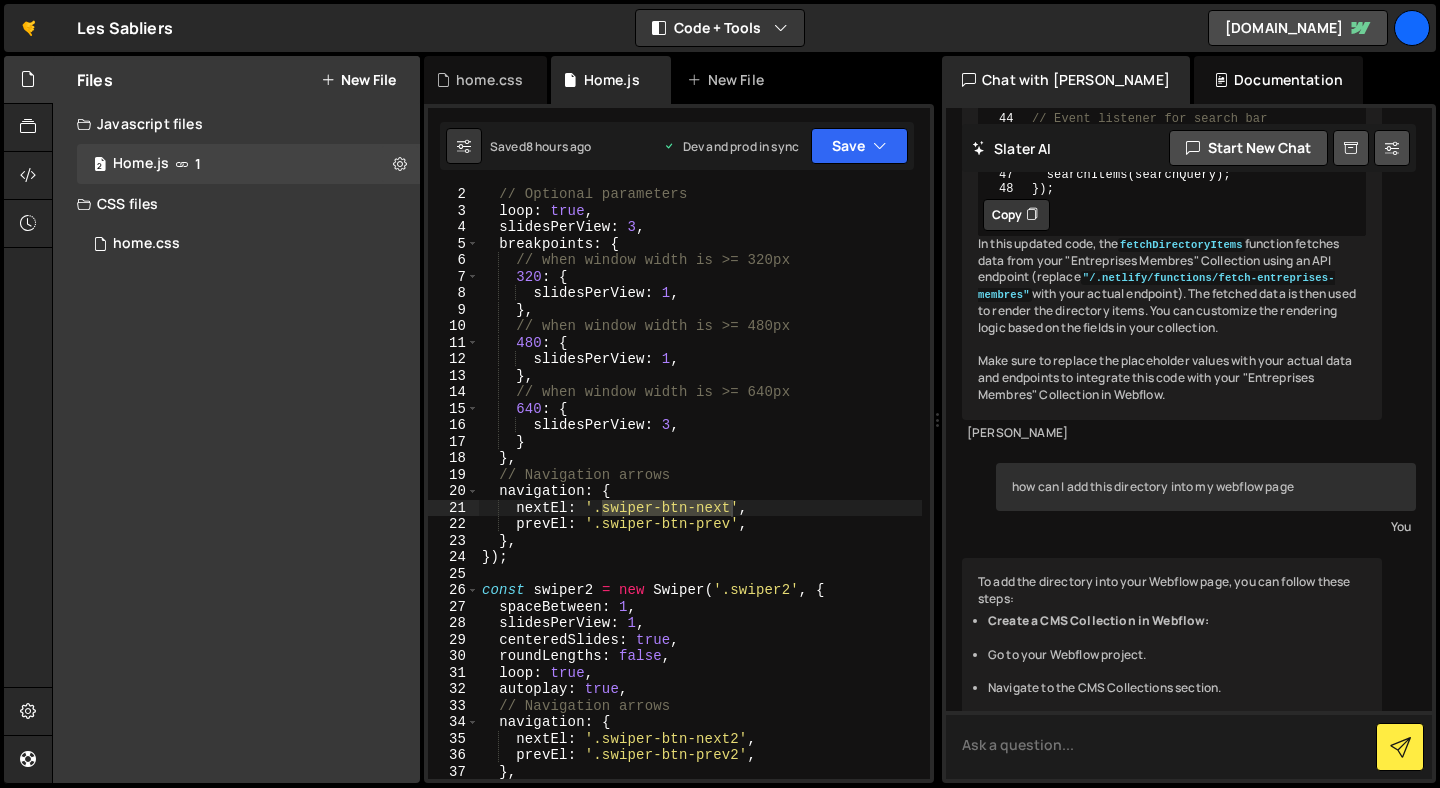 scroll, scrollTop: 3233, scrollLeft: 0, axis: vertical 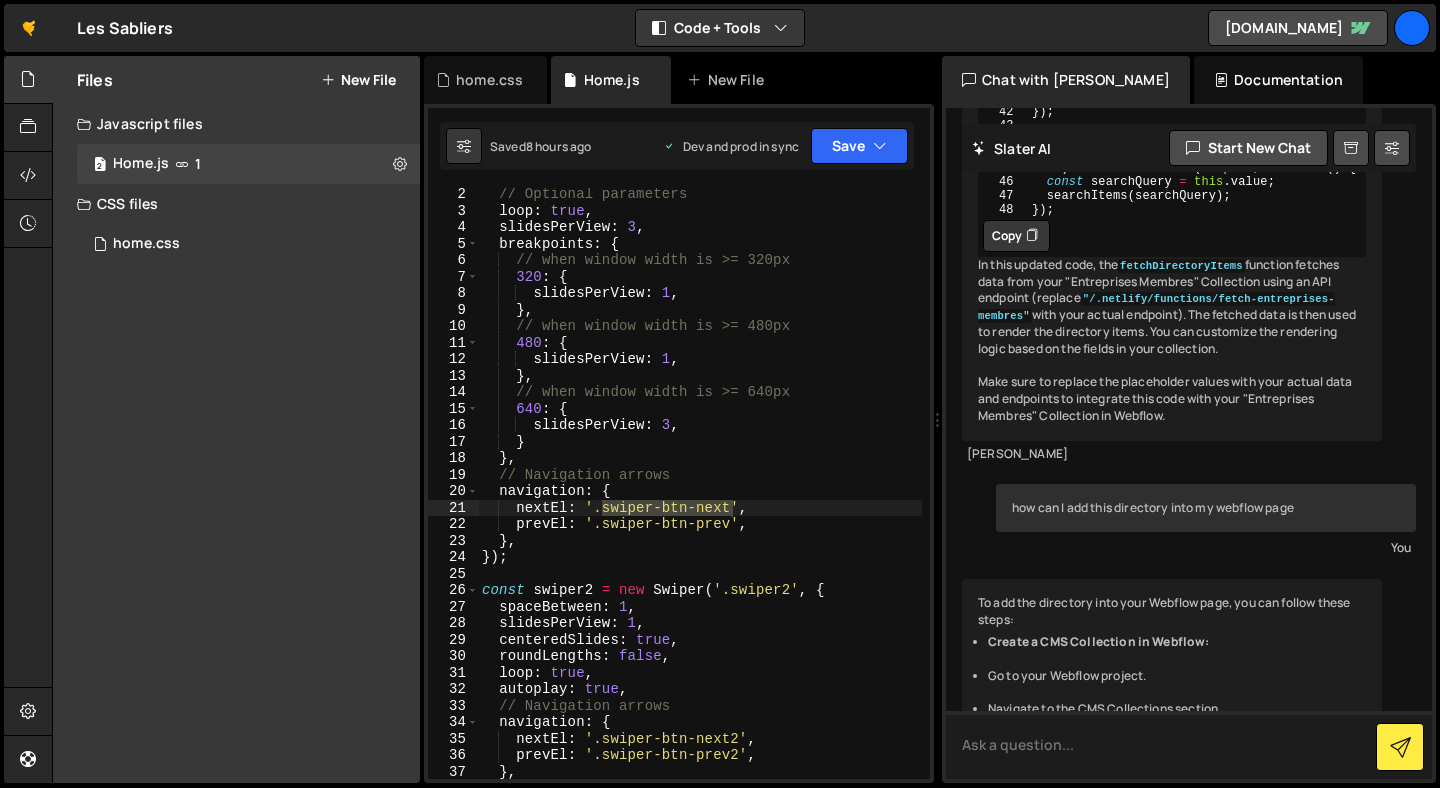type 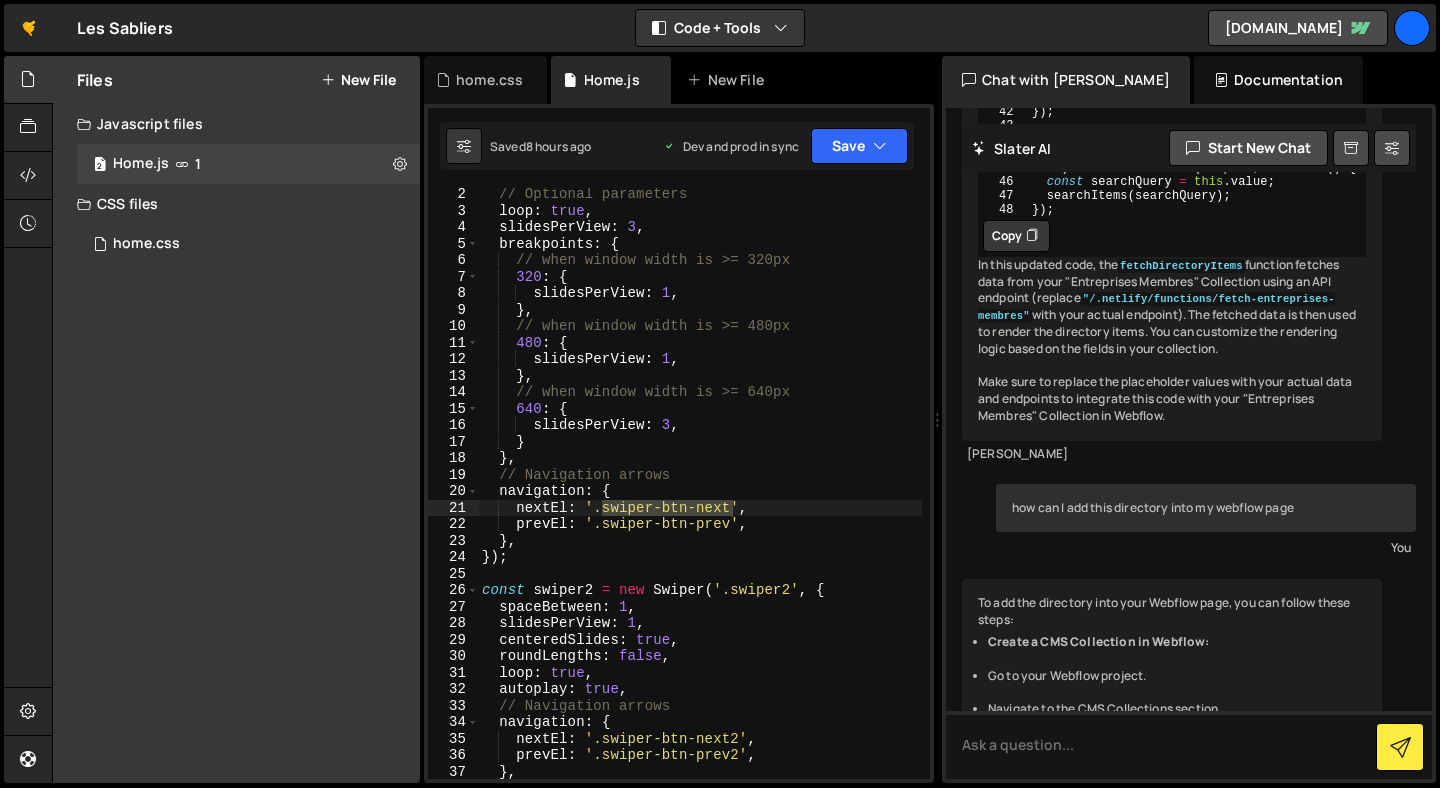 click on "Copy" at bounding box center [1016, 236] 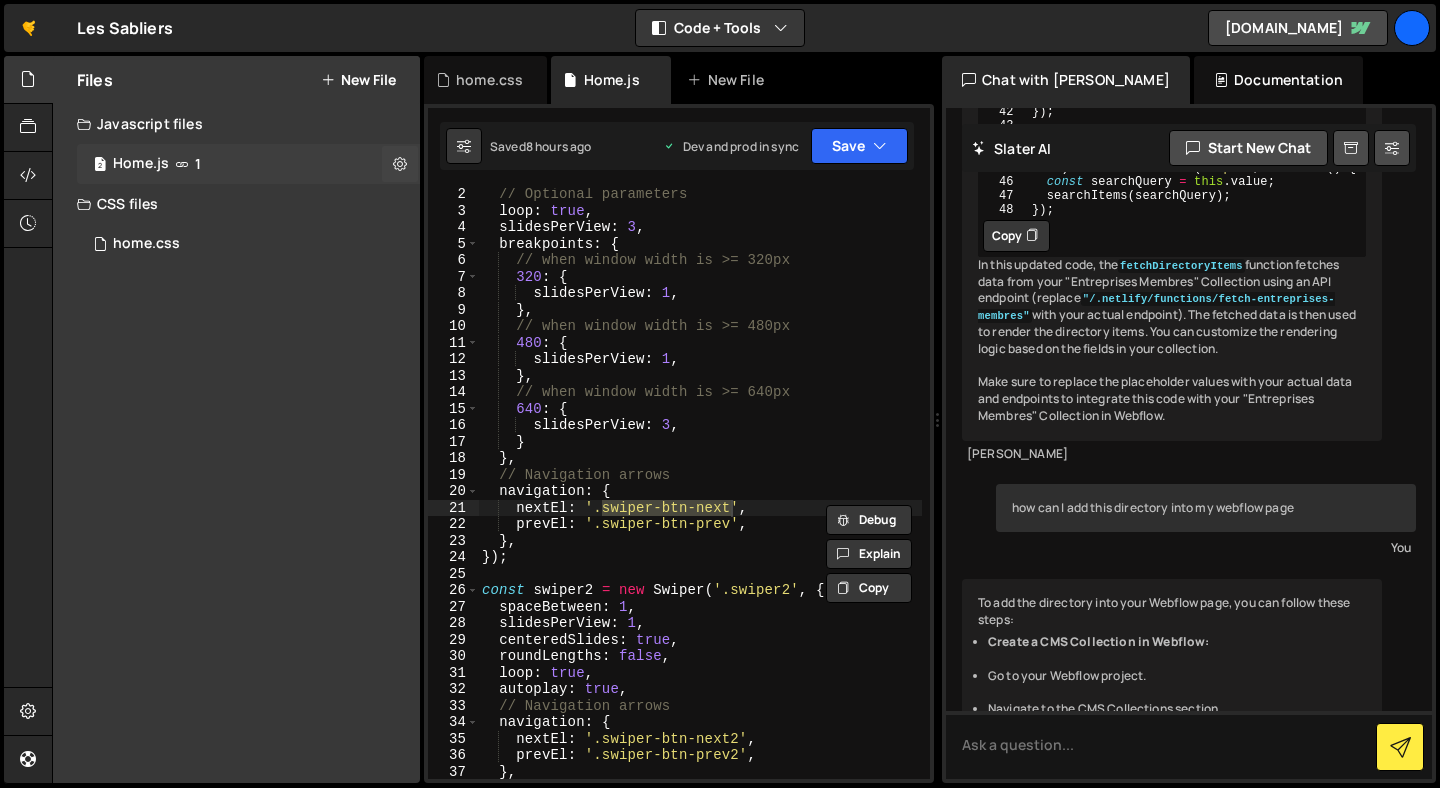 click on "2
Home.js
1" at bounding box center (252, 164) 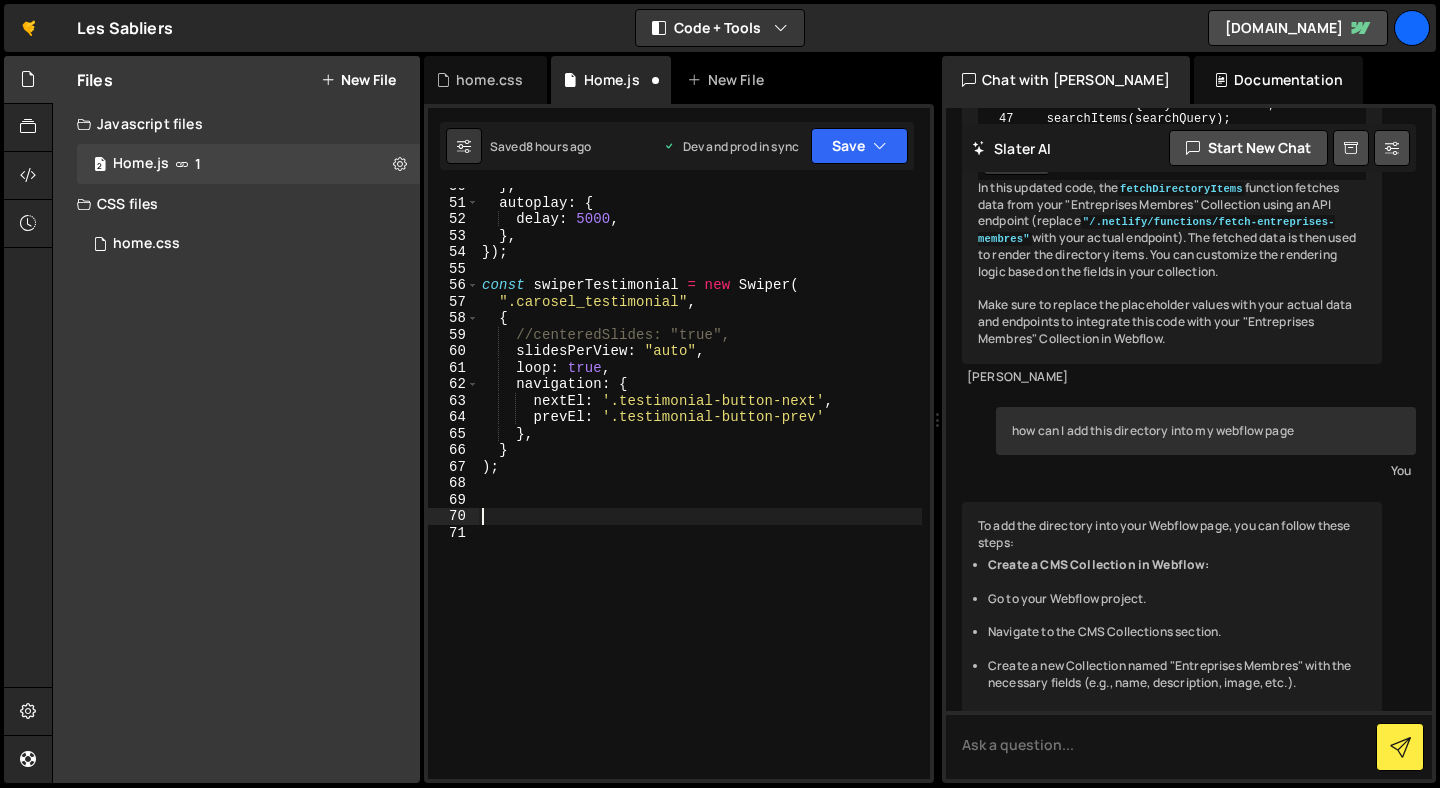 paste on "});" 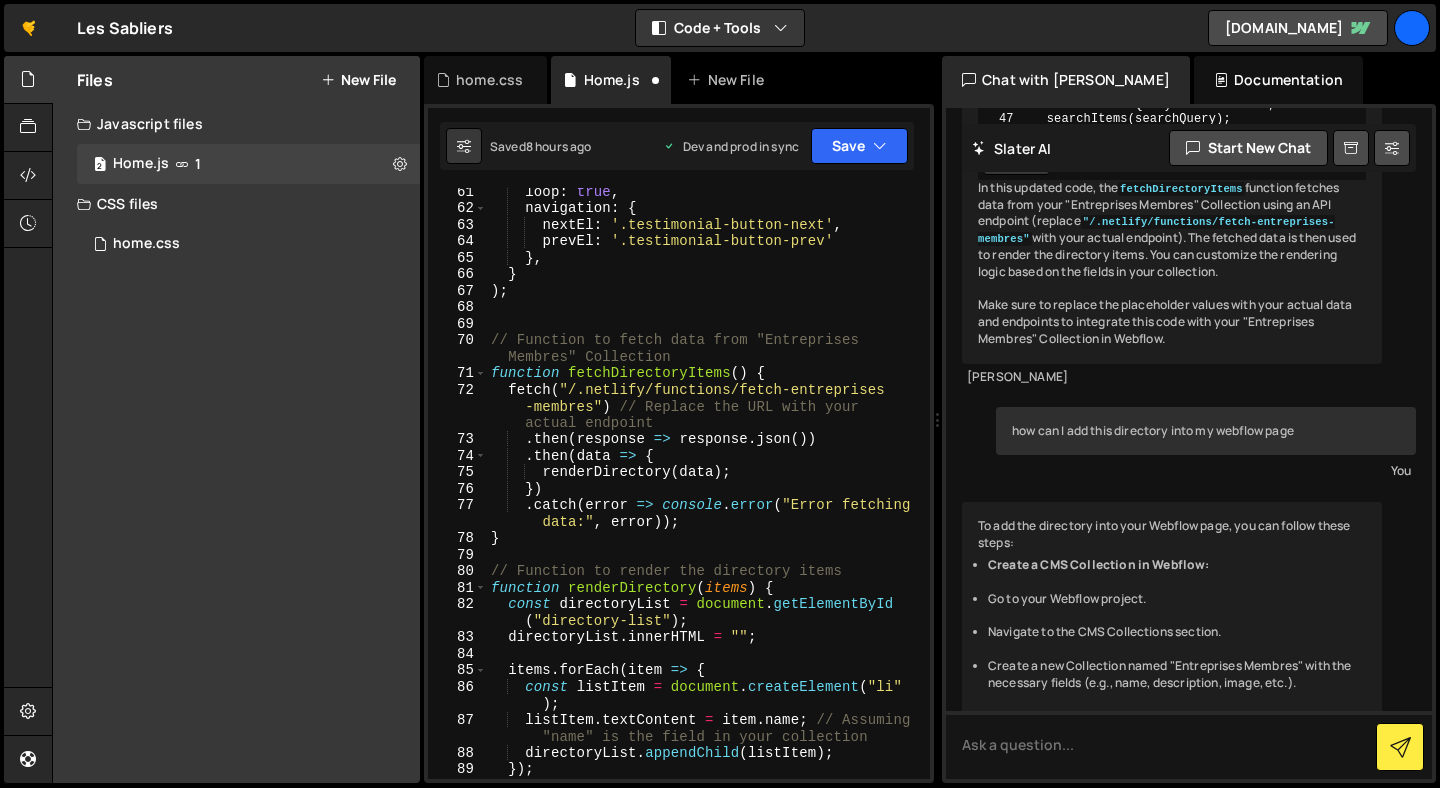 scroll, scrollTop: 1010, scrollLeft: 0, axis: vertical 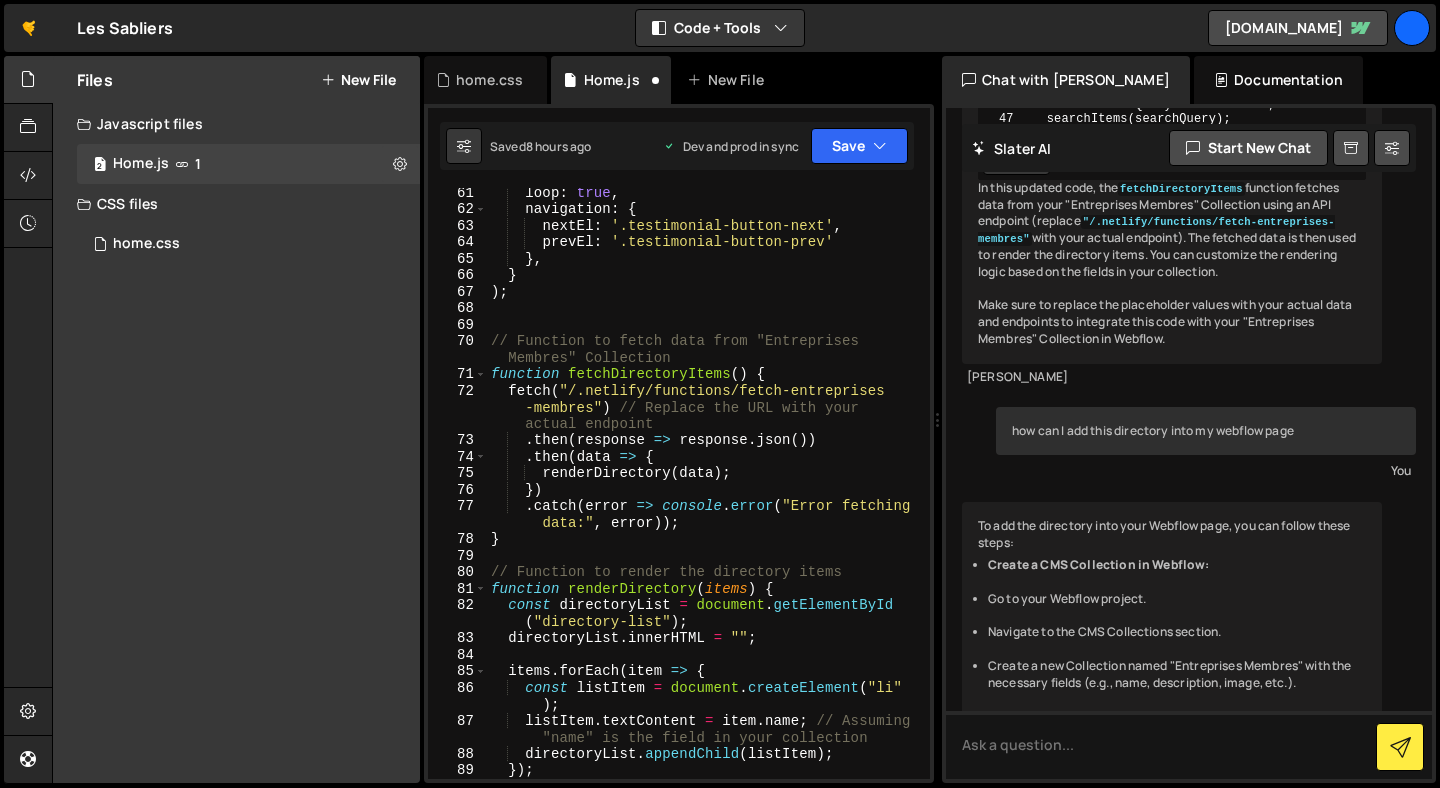 click on "loop :   true ,       navigation :   {          nextEl :   '.testimonial-button-next' ,          prevEl :   '.testimonial-button-prev'       } ,    } ) ; // Function to fetch data from "Entreprises     Membres" Collection function   fetchDirectoryItems ( )   {    fetch ( "/.netlify/functions/fetch-entreprises      -membres" )   // Replace the URL with your       actual endpoint       . then ( response   =>   response . json ( ))       . then ( data   =>   {          renderDirectory ( data ) ;       })       . catch ( error   =>   console . error ( "Error fetching         data:" ,   error )) ; } // Function to render the directory items function   renderDirectory ( items )   {    const   directoryList   =   document . getElementById      ( "directory-list" ) ;    directoryList . innerHTML   =   "" ;    items . forEach ( item   =>   {       const   listItem   =   document . createElement ( "li"        ) ;       listItem . textContent   =   item . name ;   // Assuming        . ( )" at bounding box center [704, 496] 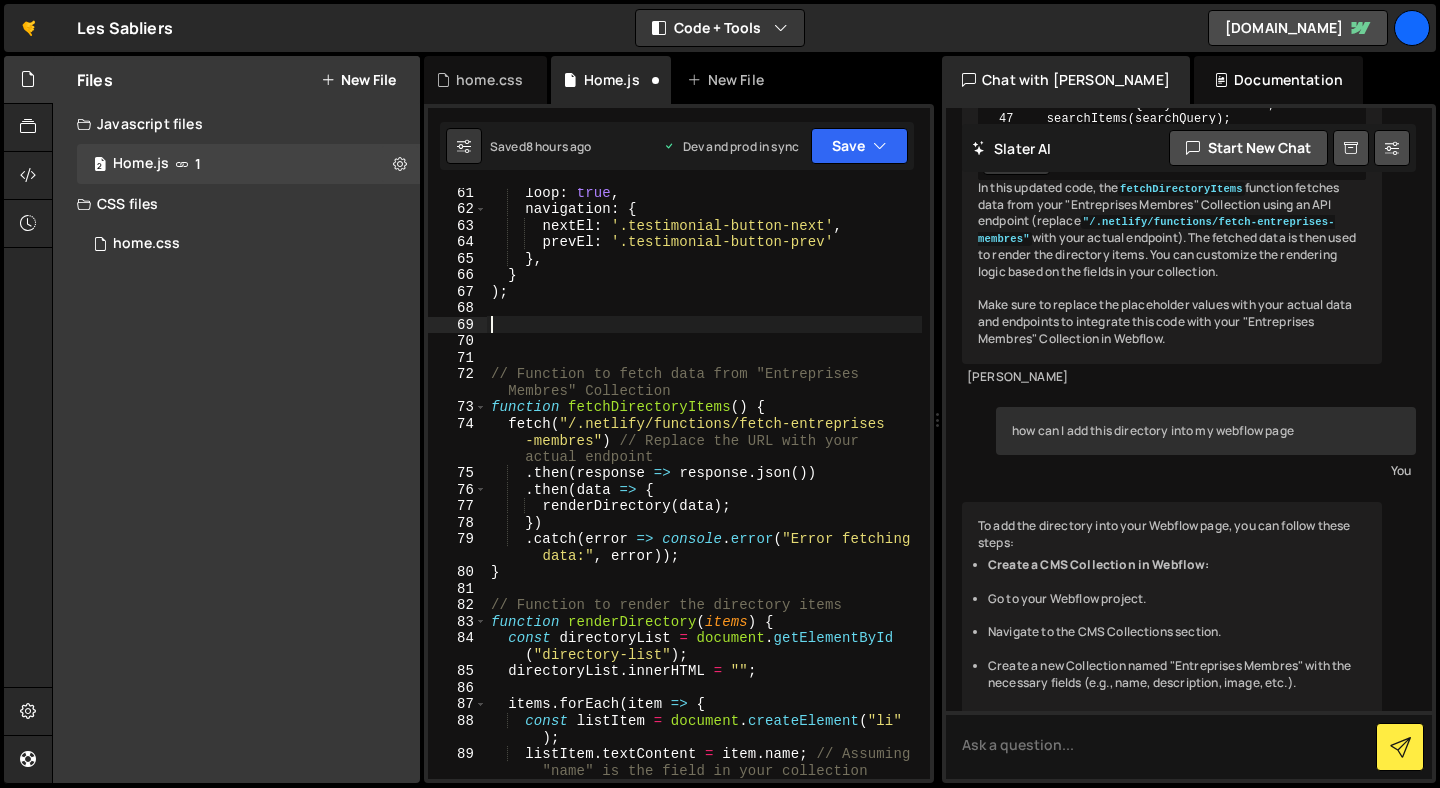 type 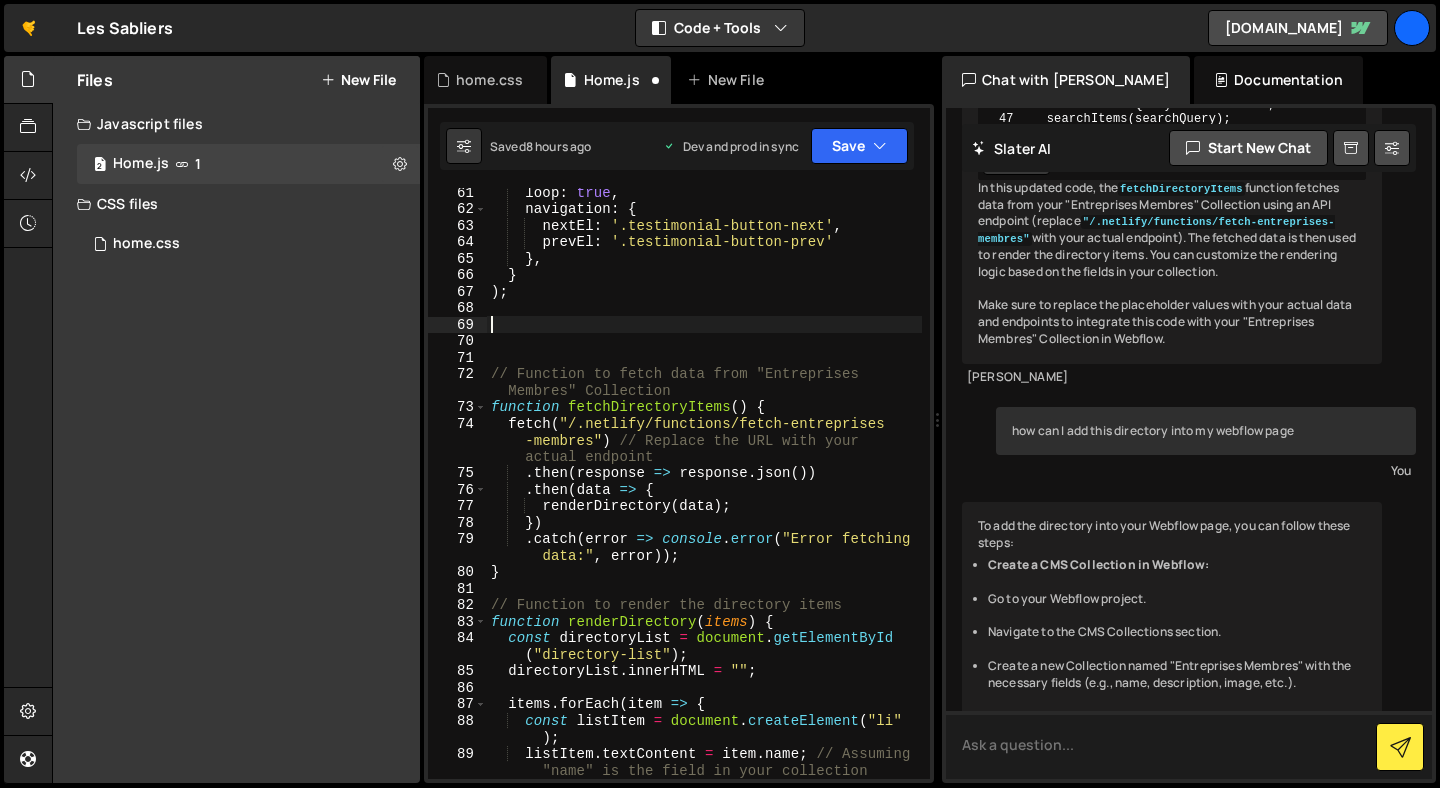 click at bounding box center (1189, 745) 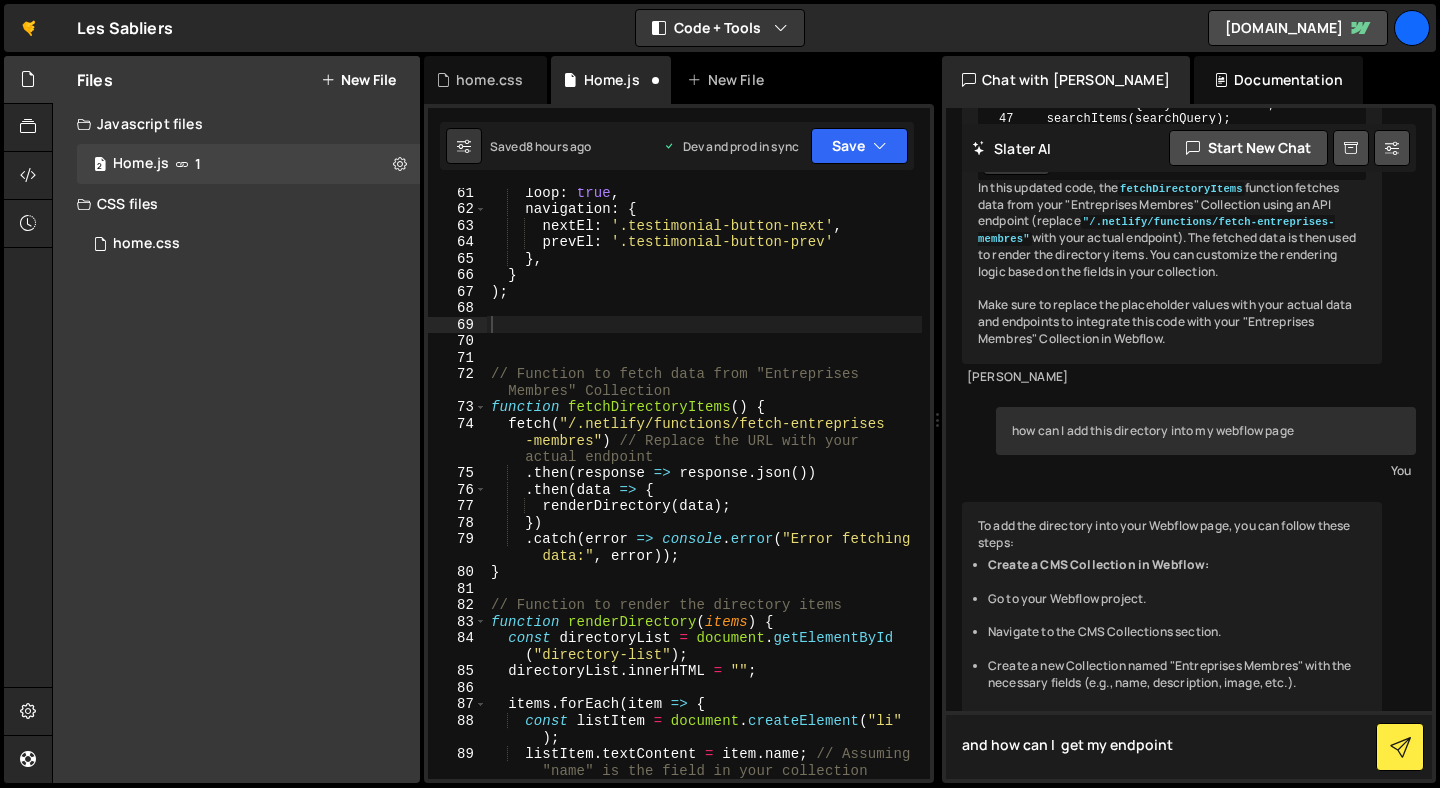 type on "and how can I  get my endpoint?" 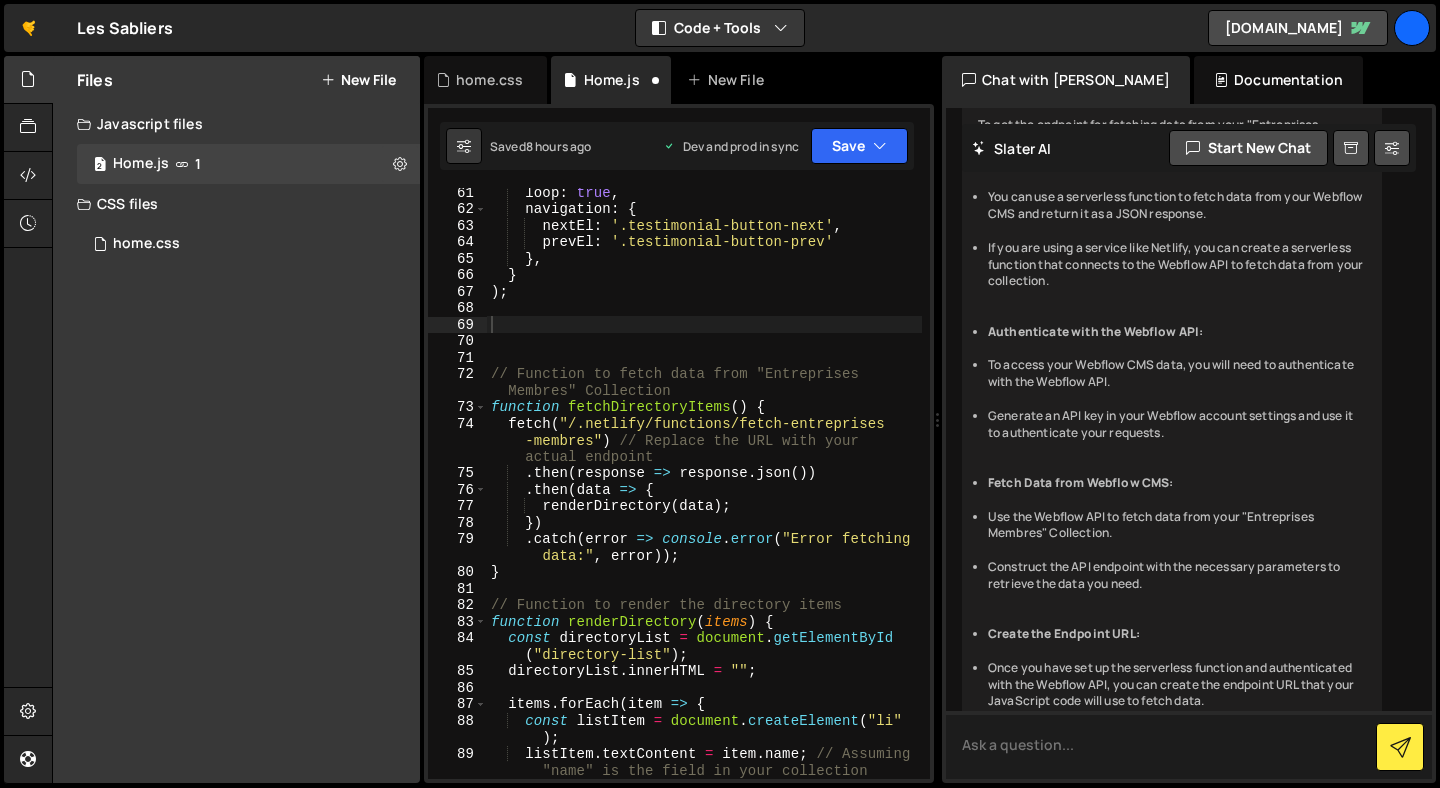 scroll, scrollTop: 4664, scrollLeft: 0, axis: vertical 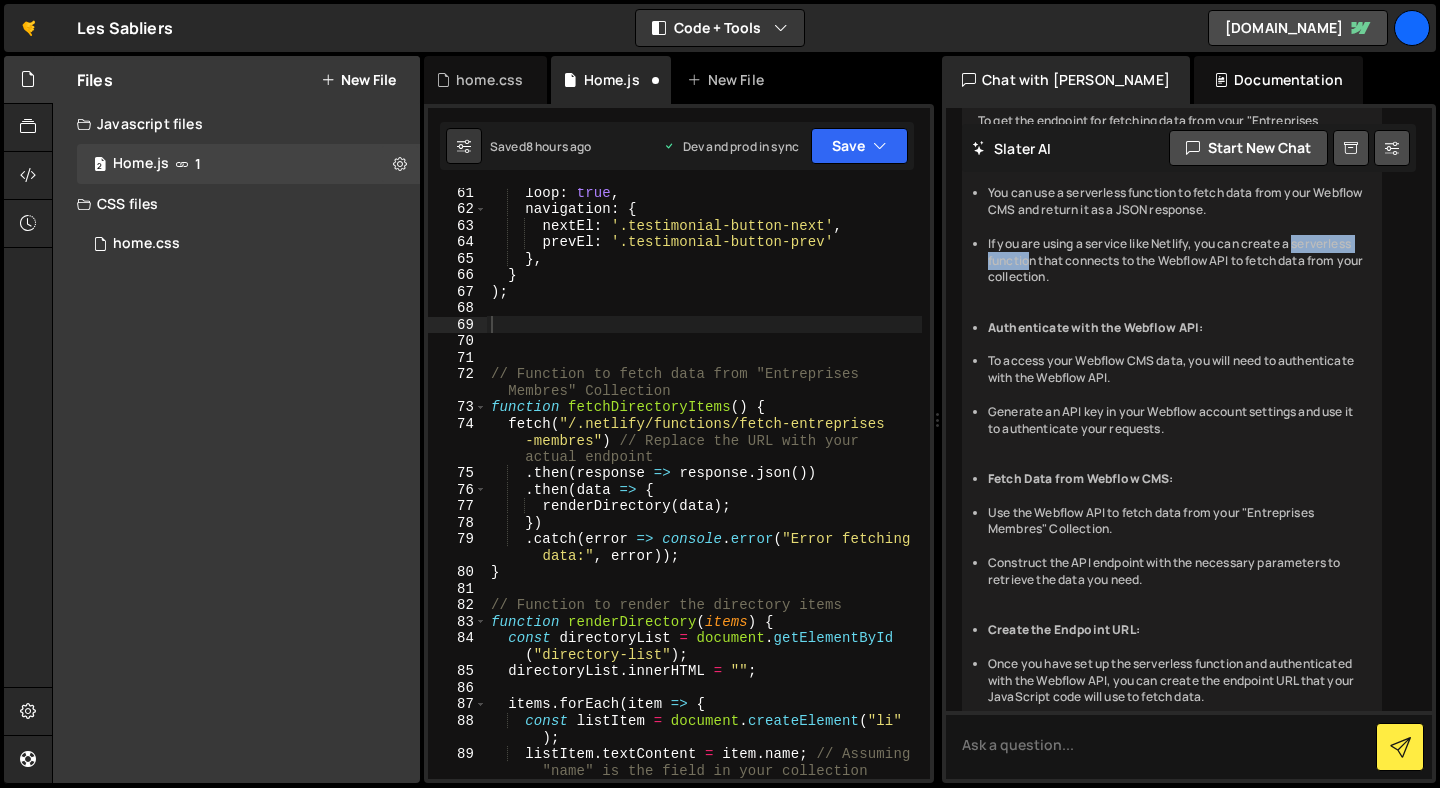 drag, startPoint x: 1299, startPoint y: 529, endPoint x: 1032, endPoint y: 547, distance: 267.60605 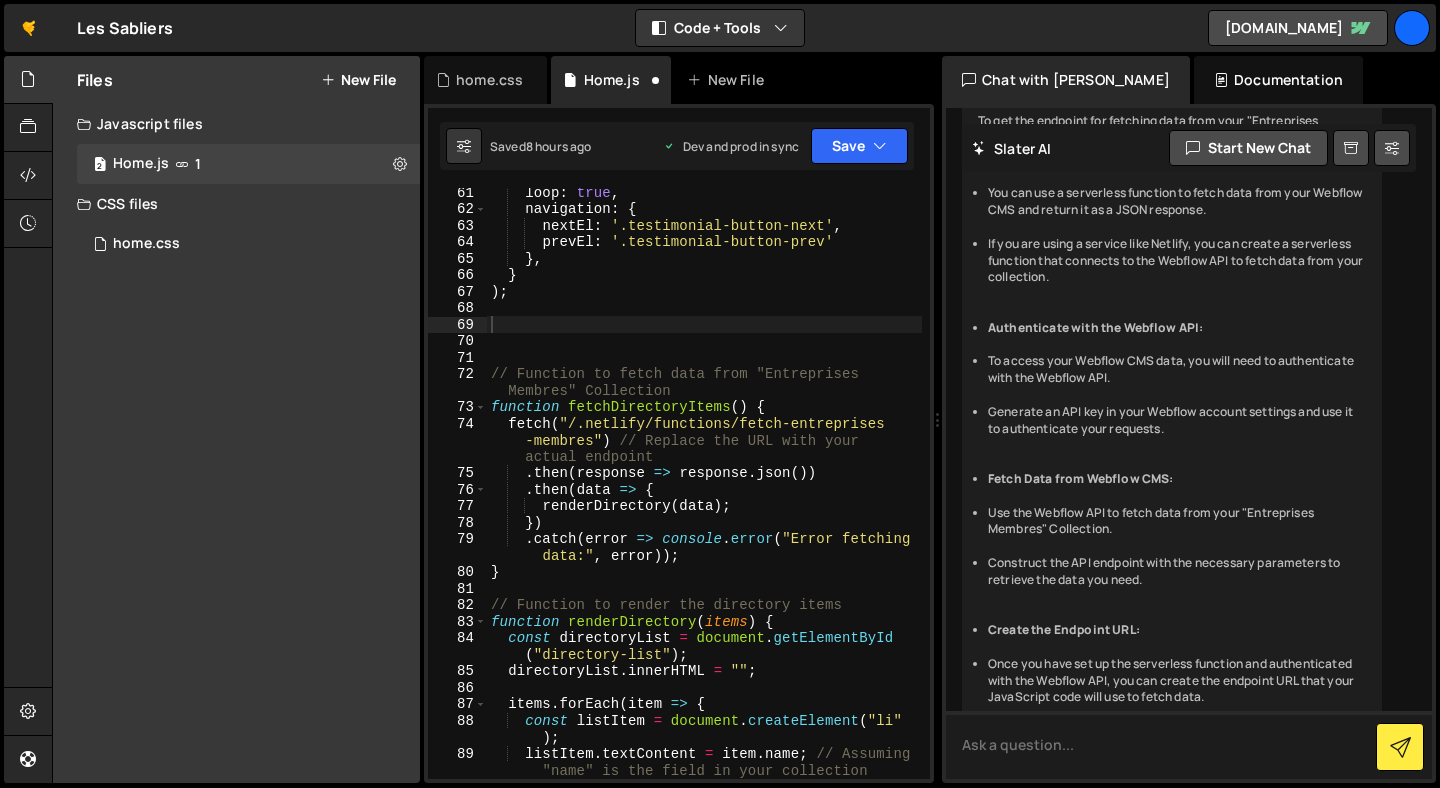 click at bounding box center (1189, 745) 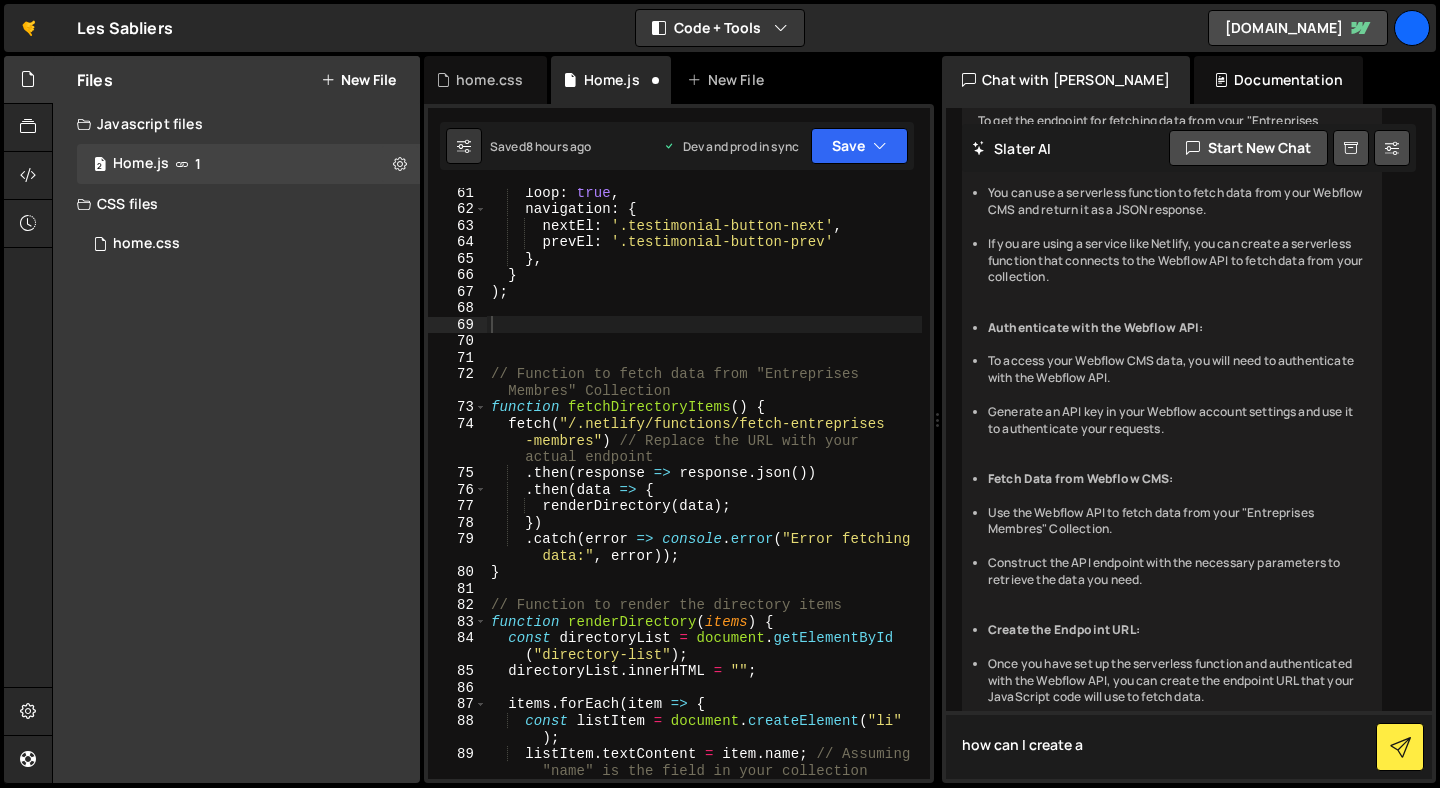 paste on "serverless functio" 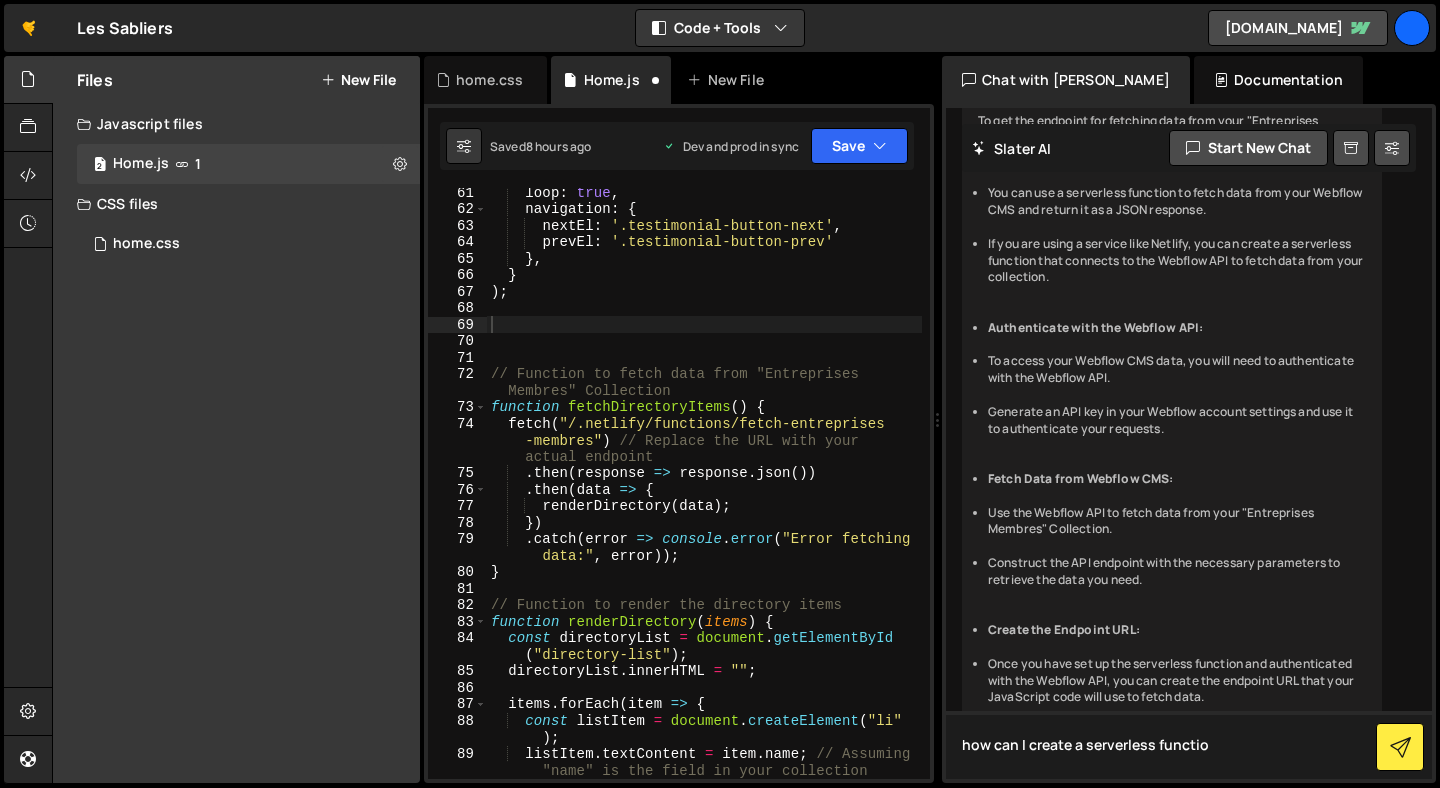 type on "how can I create a serverless function" 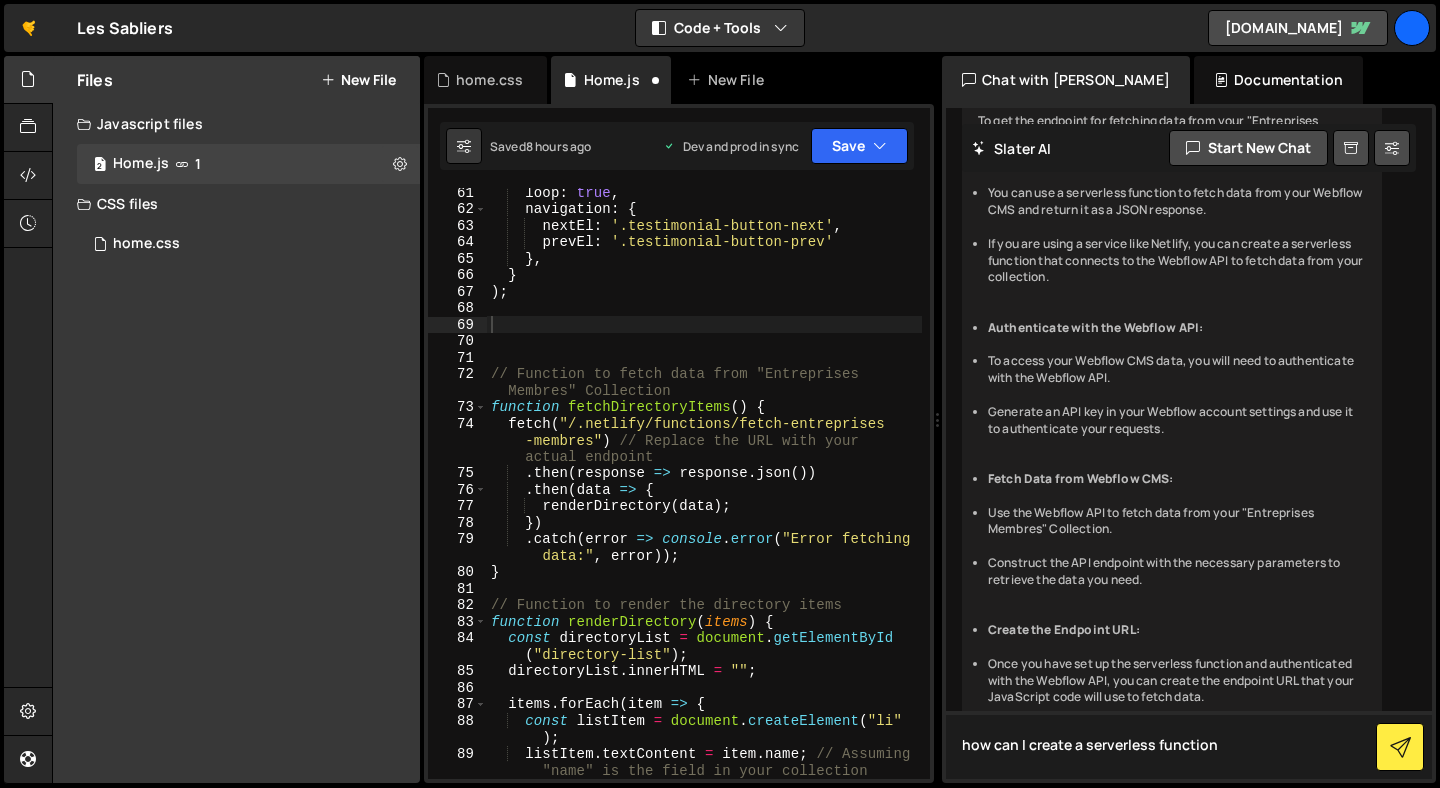 type 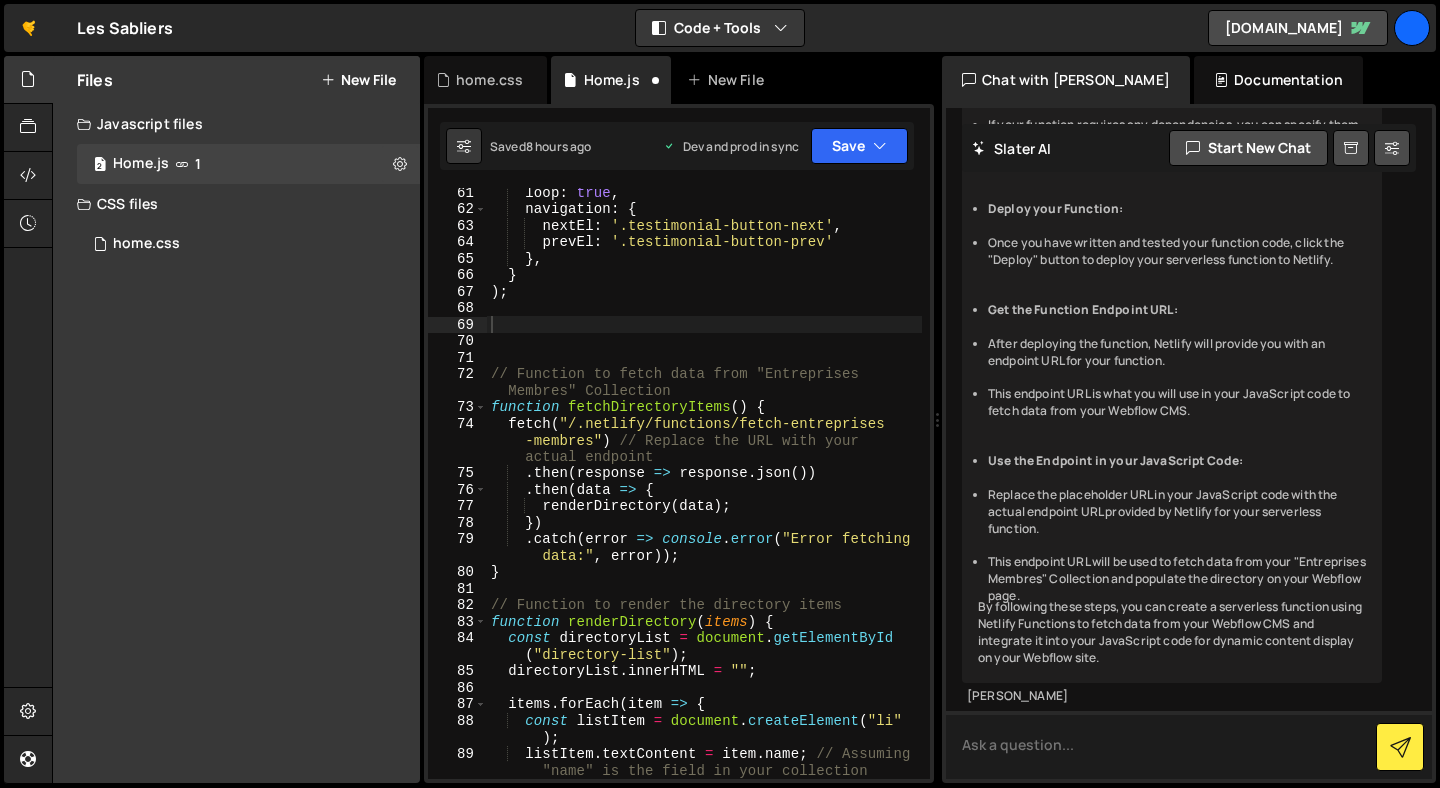 scroll, scrollTop: 6639, scrollLeft: 0, axis: vertical 